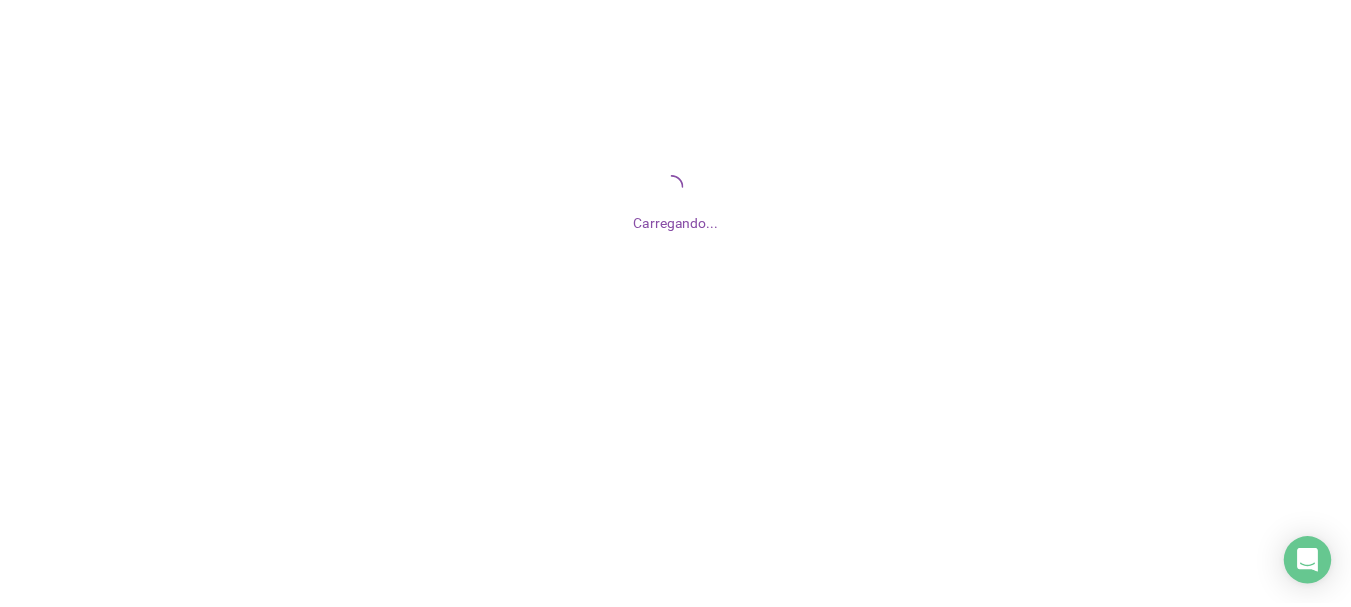 scroll, scrollTop: 0, scrollLeft: 0, axis: both 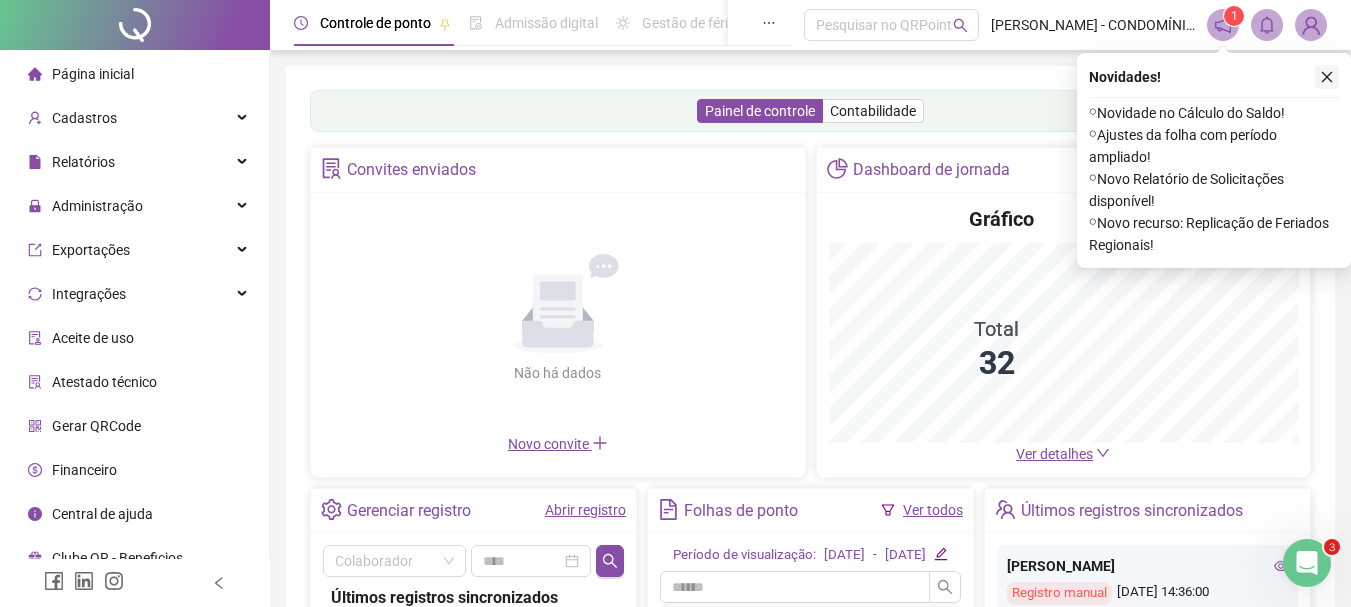 click 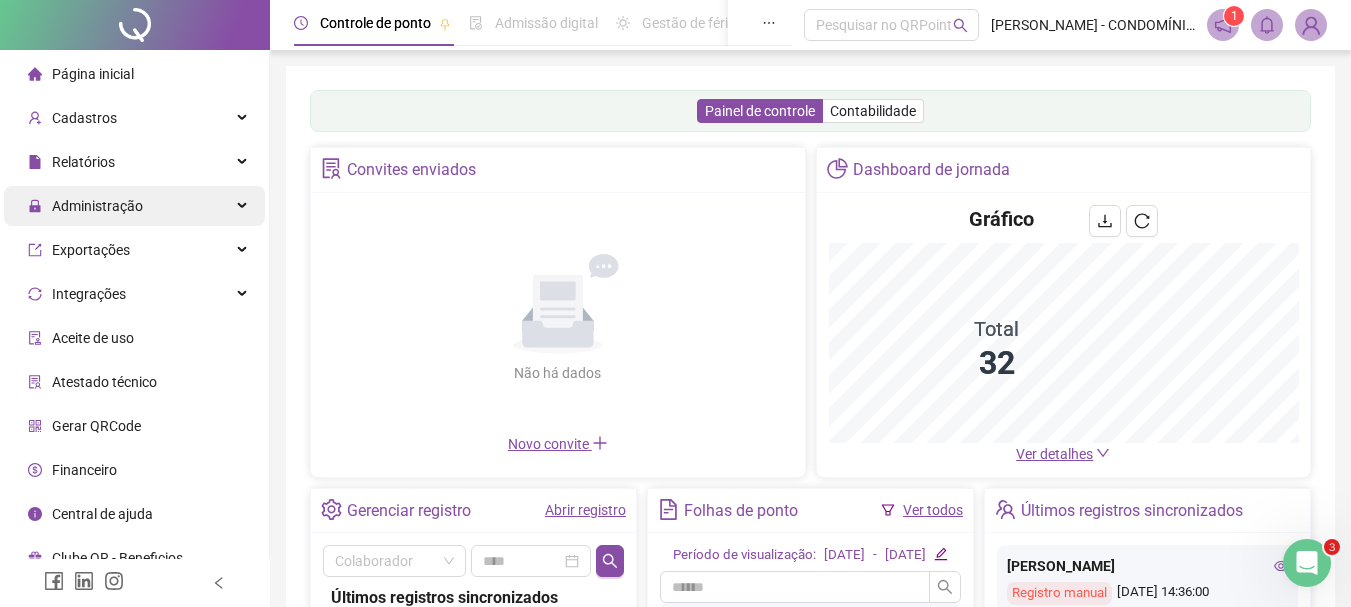 click on "Administração" at bounding box center (97, 206) 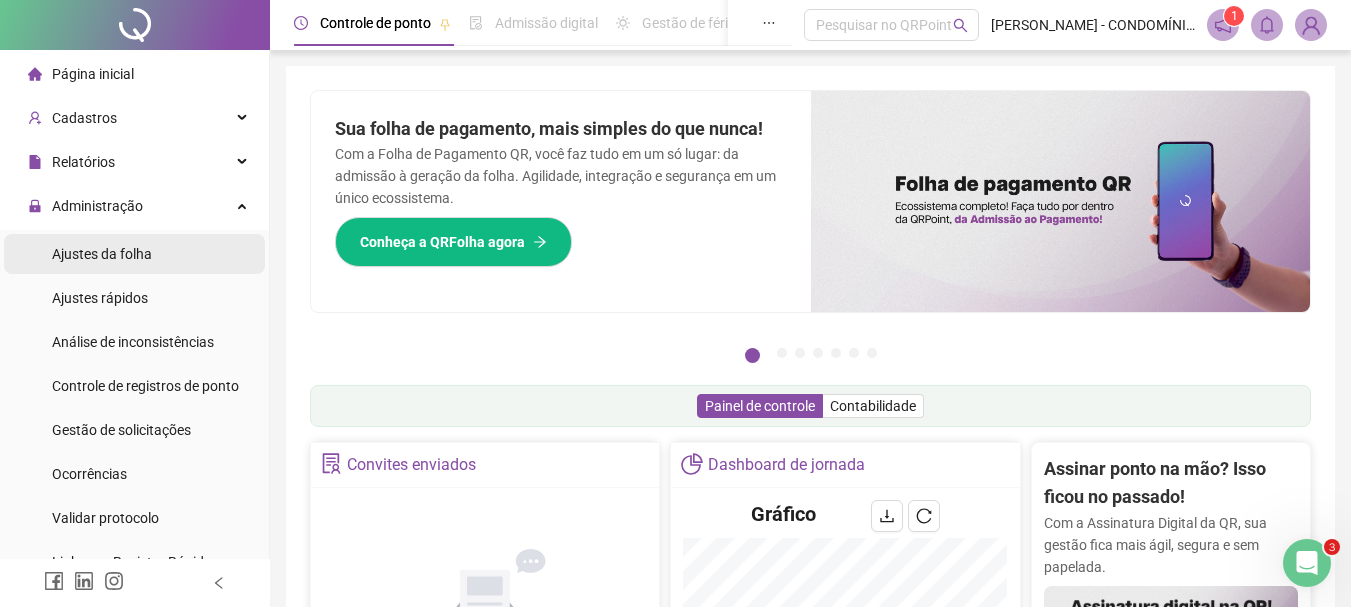 click on "Ajustes da folha" at bounding box center (102, 254) 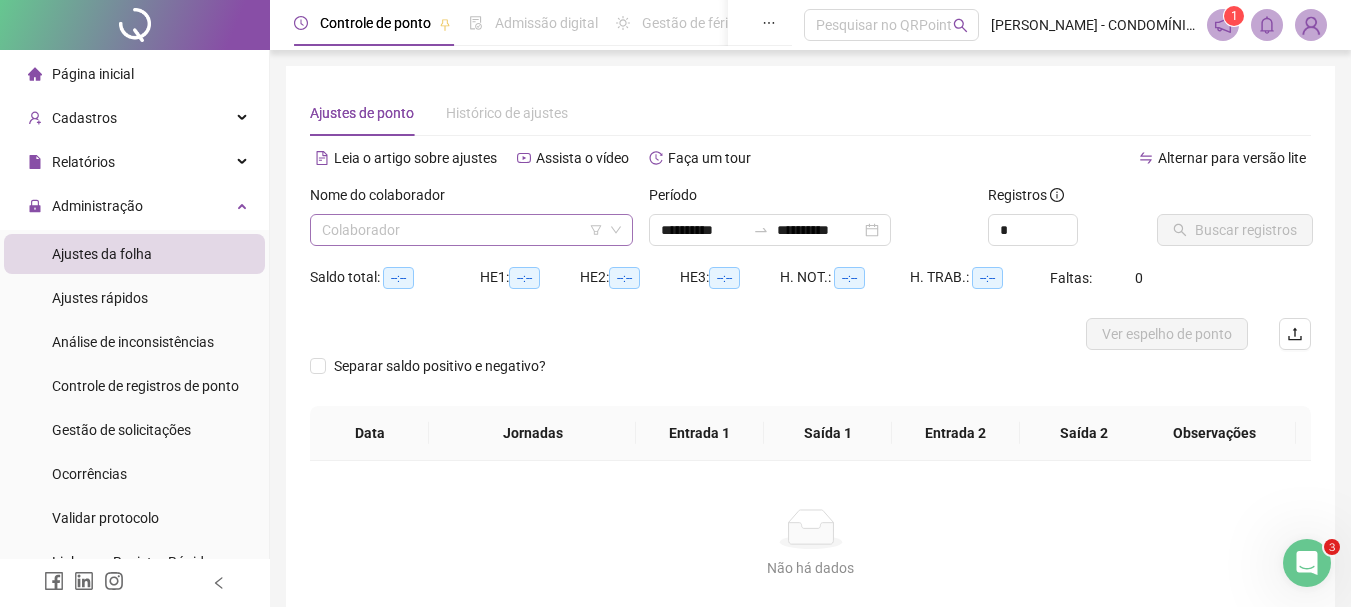 click at bounding box center (465, 230) 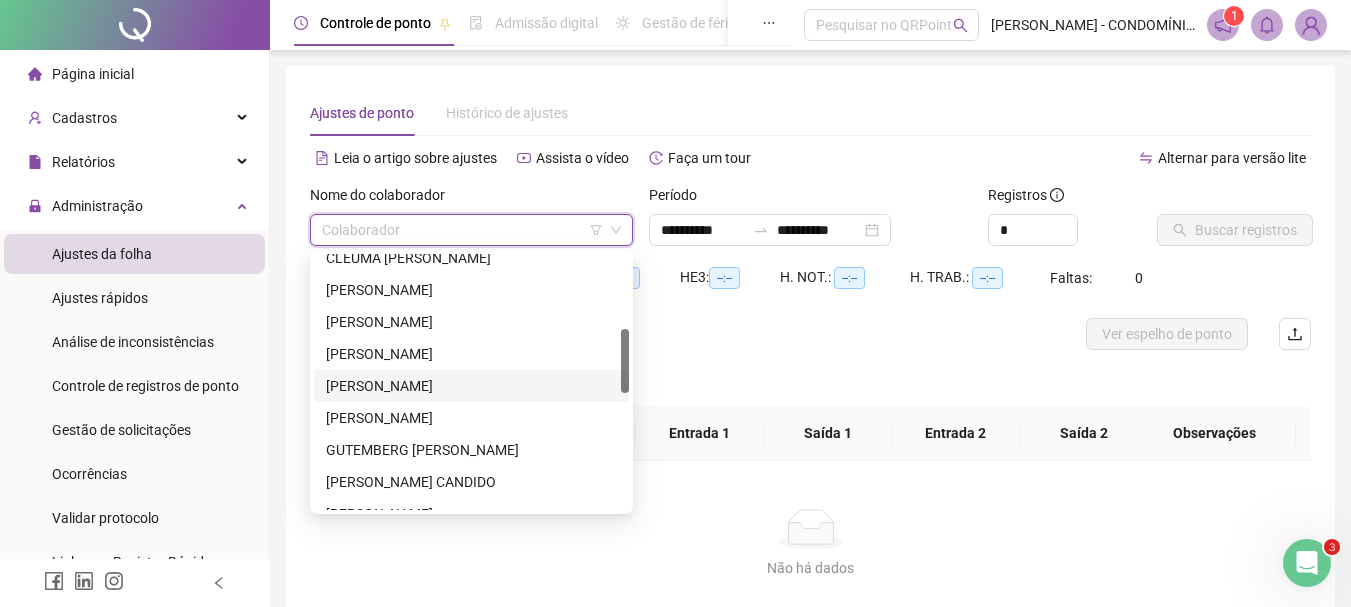 scroll, scrollTop: 400, scrollLeft: 0, axis: vertical 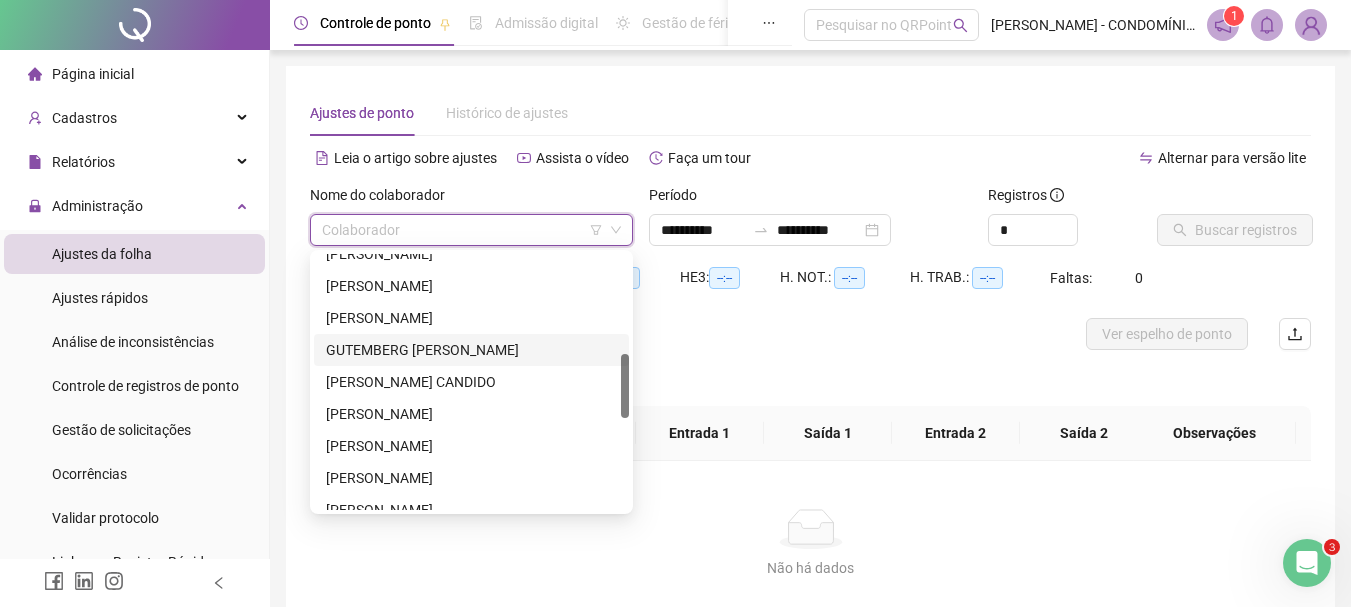 click on "GUTEMBERG [PERSON_NAME]" at bounding box center [471, 350] 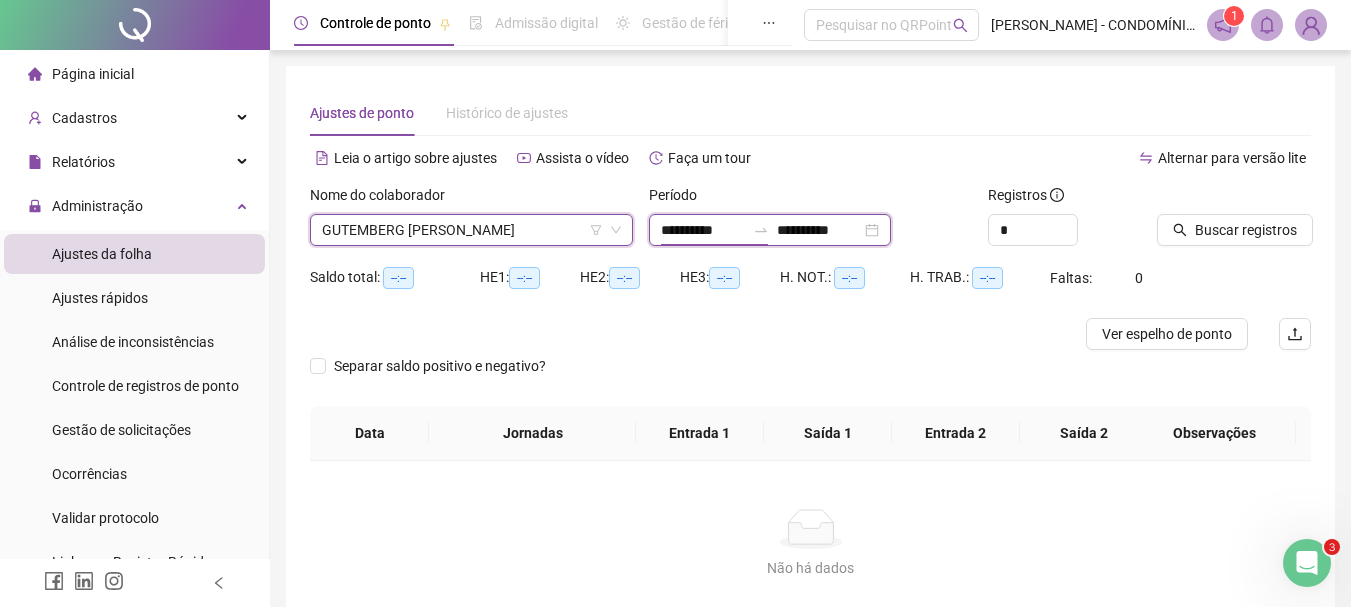 click on "**********" at bounding box center [703, 230] 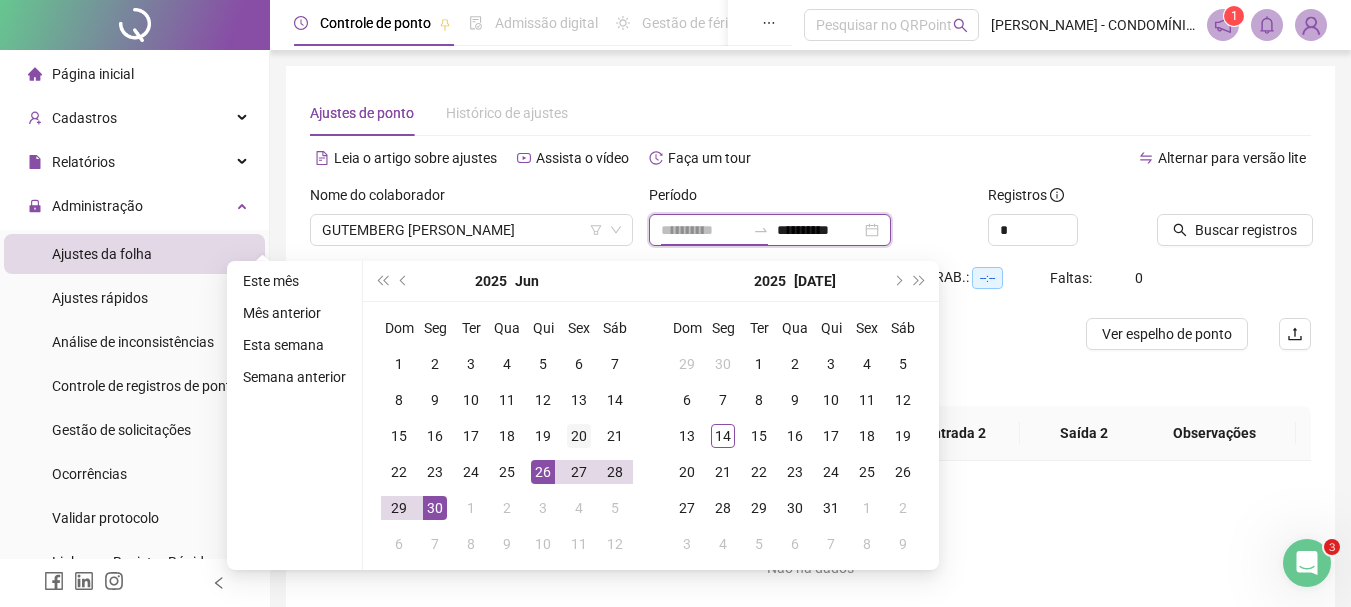 type on "**********" 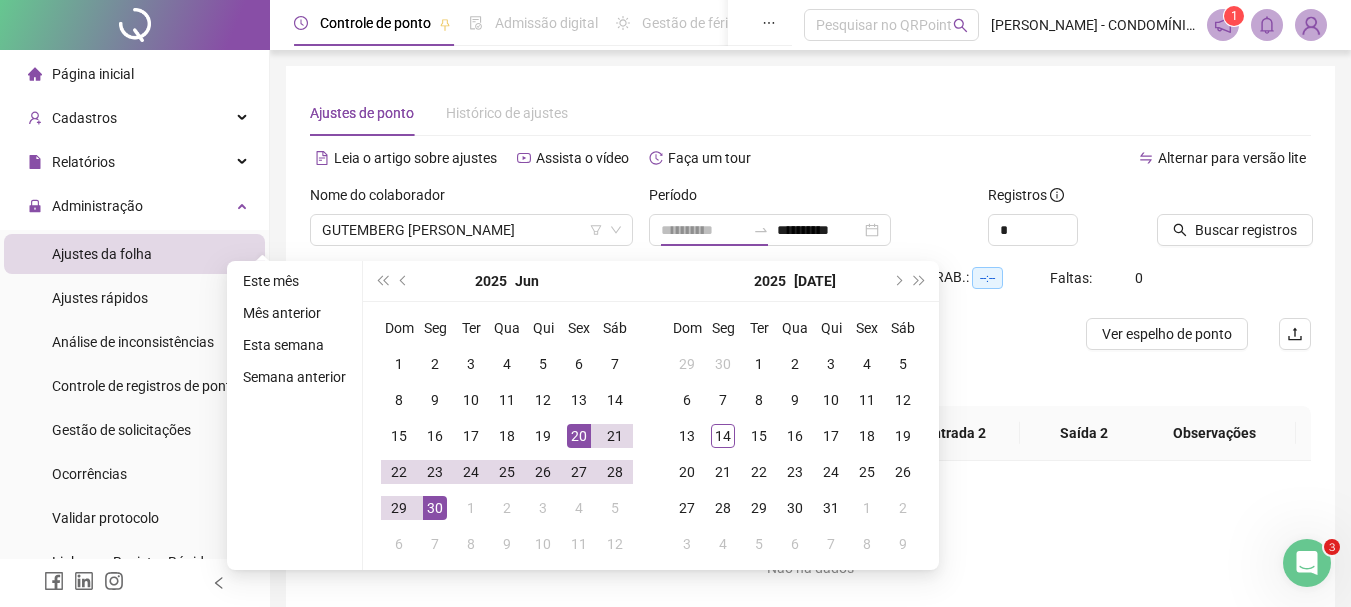 click on "20" at bounding box center (579, 436) 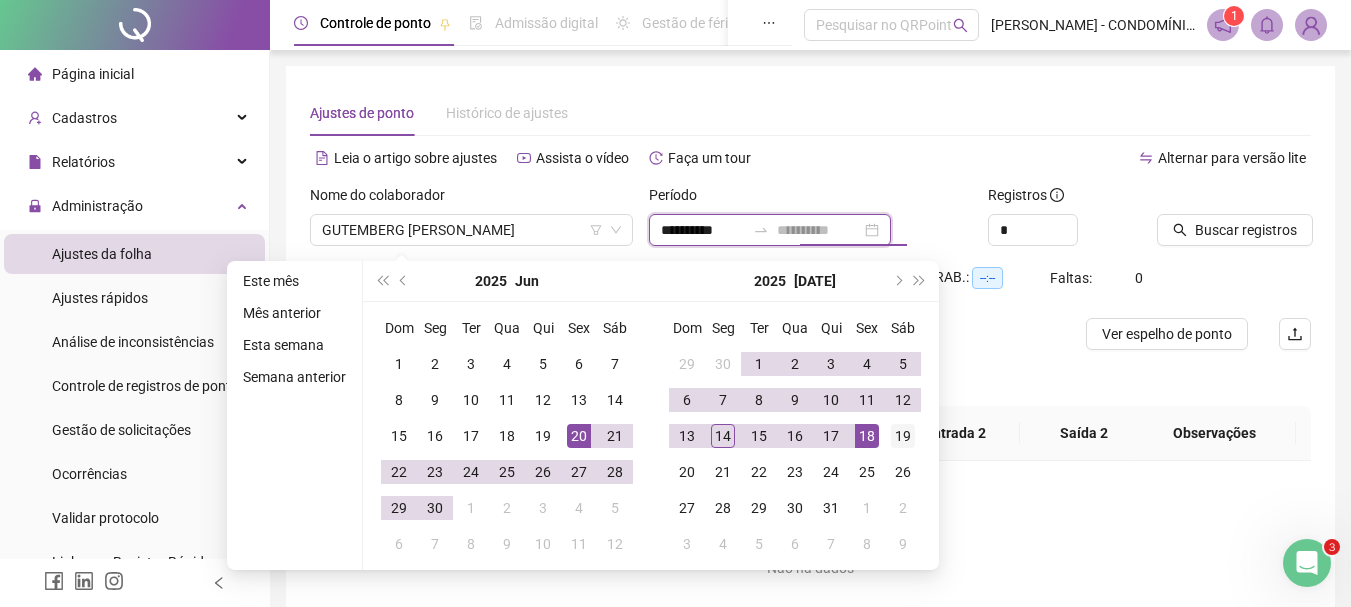 type on "**********" 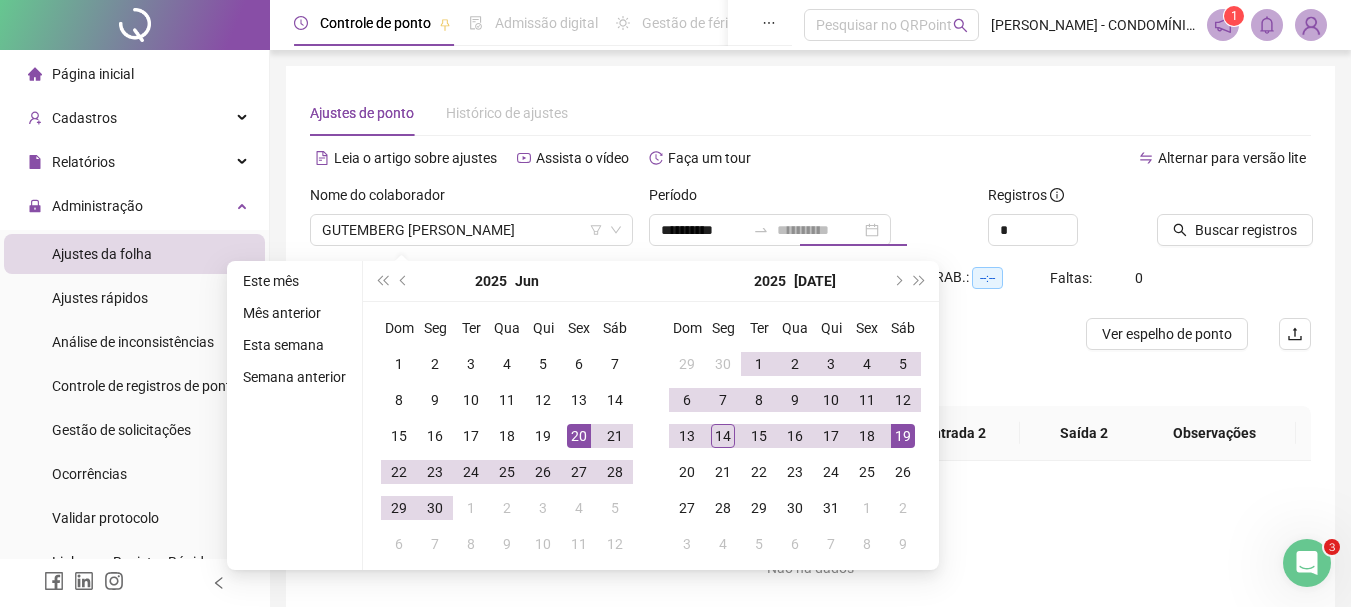 click on "19" at bounding box center [903, 436] 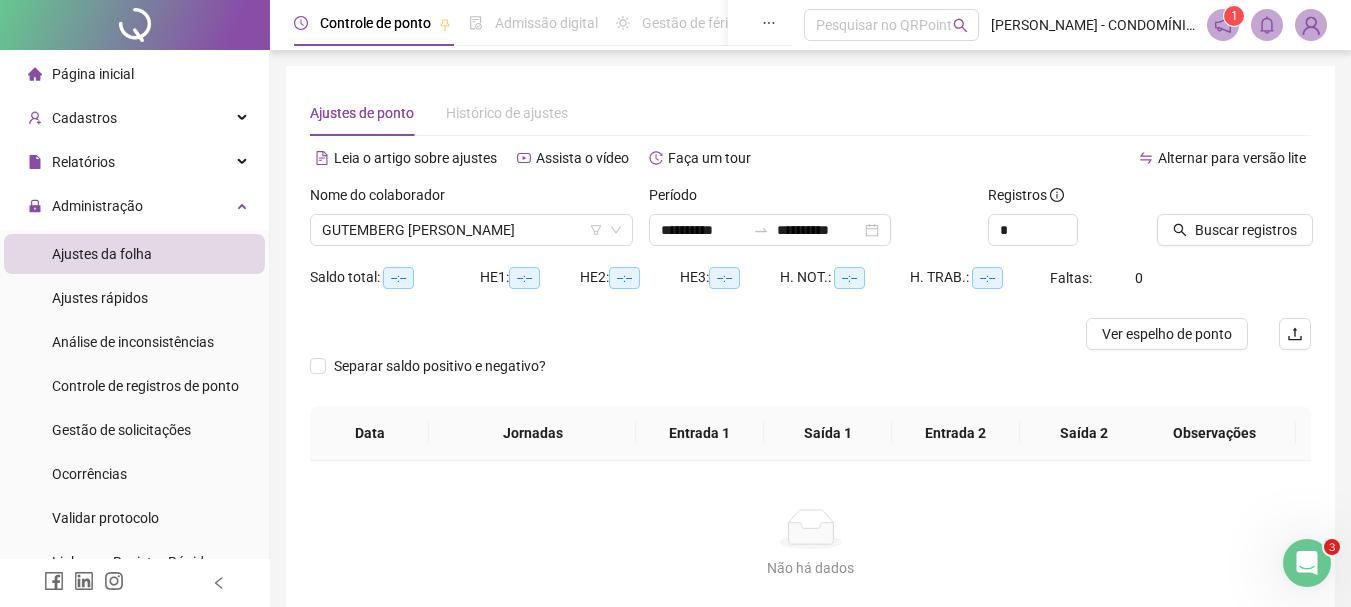 click on "Alternar para versão lite" at bounding box center [1061, 158] 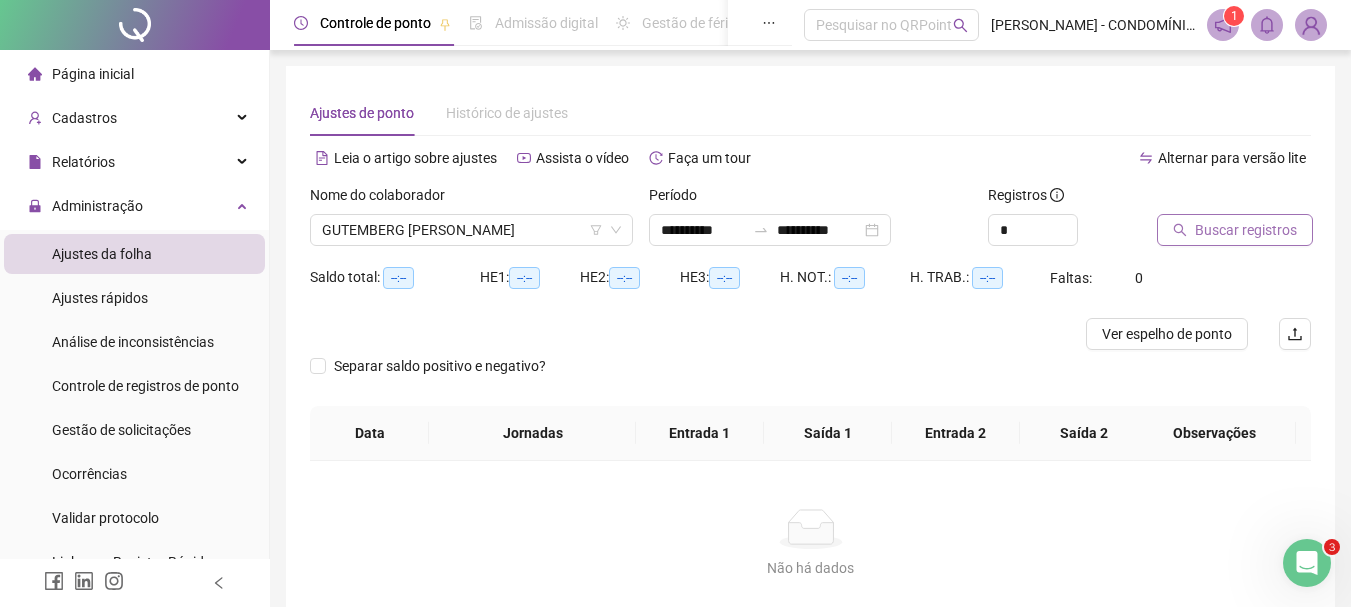 click on "Buscar registros" at bounding box center (1246, 230) 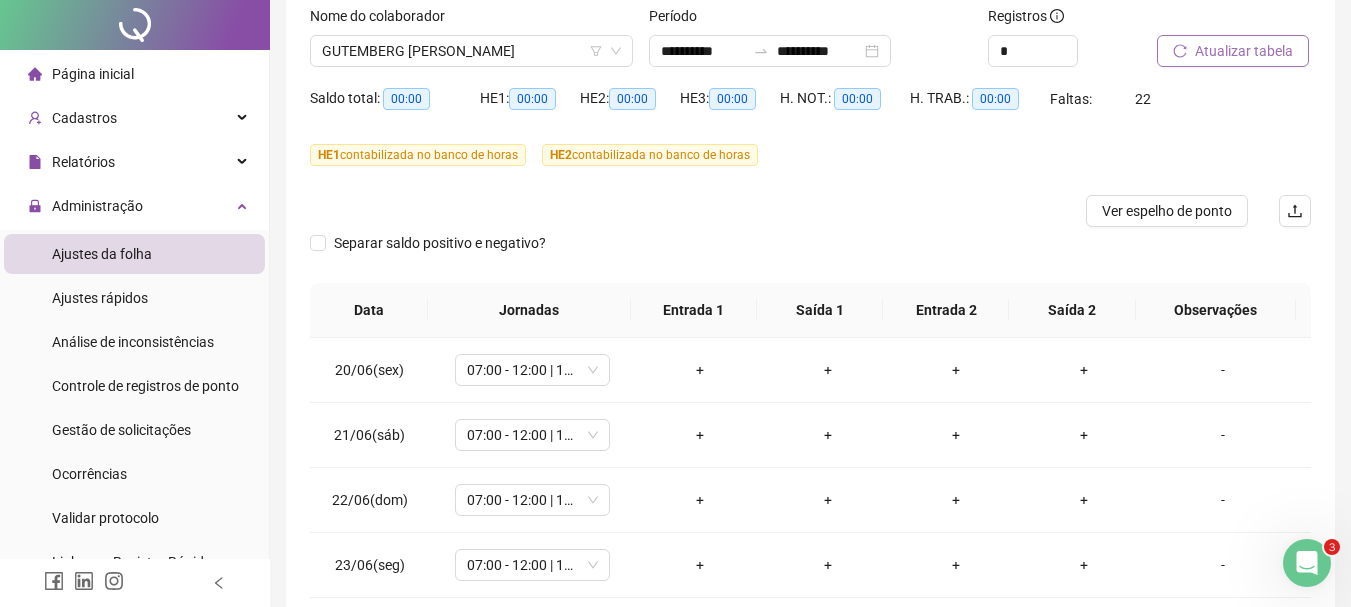 scroll, scrollTop: 331, scrollLeft: 0, axis: vertical 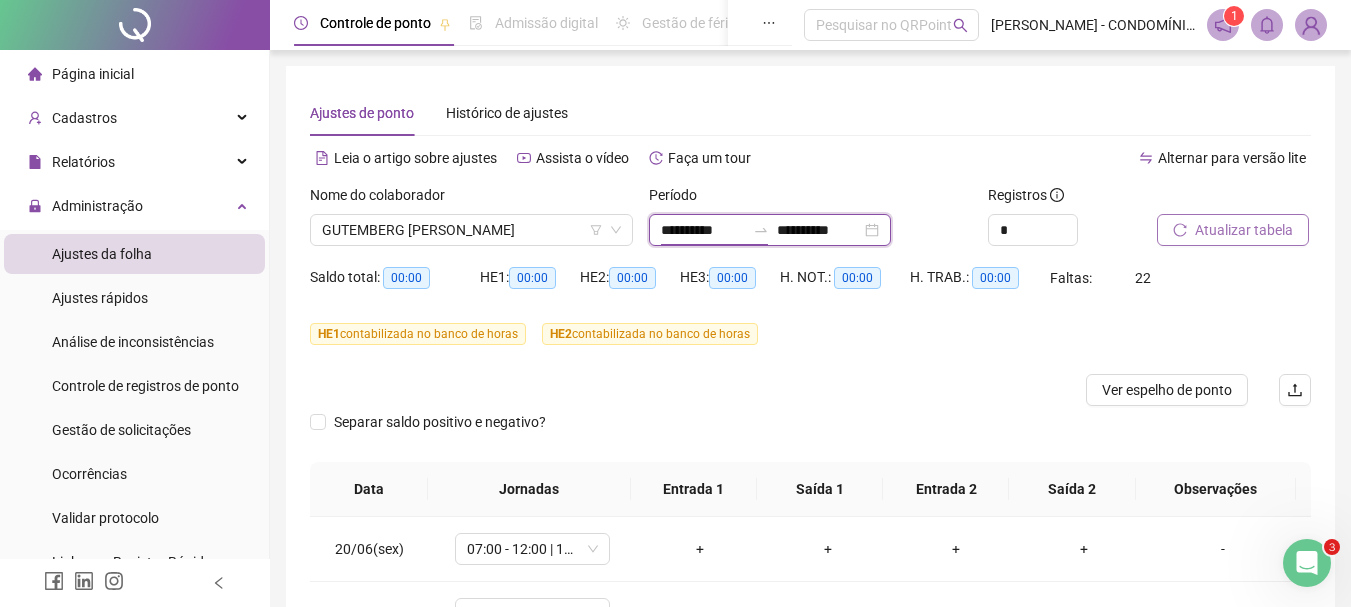 click on "**********" at bounding box center (703, 230) 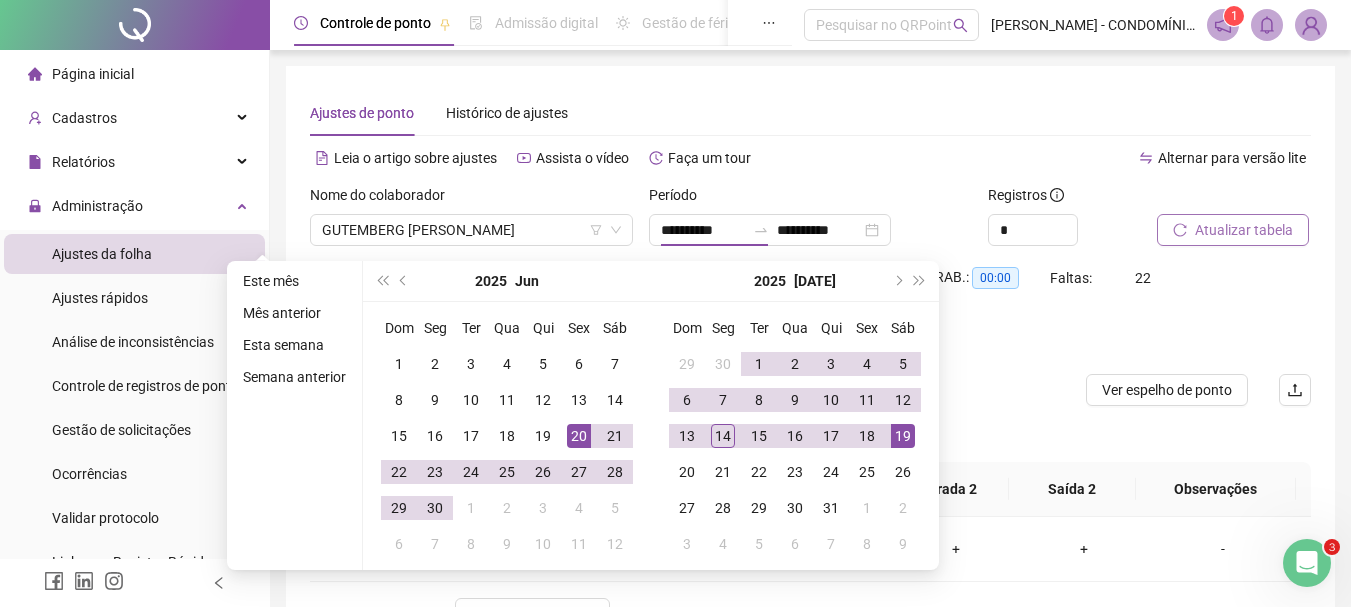 click on "Leia o artigo sobre ajustes Assista o vídeo Faça um tour" at bounding box center [560, 158] 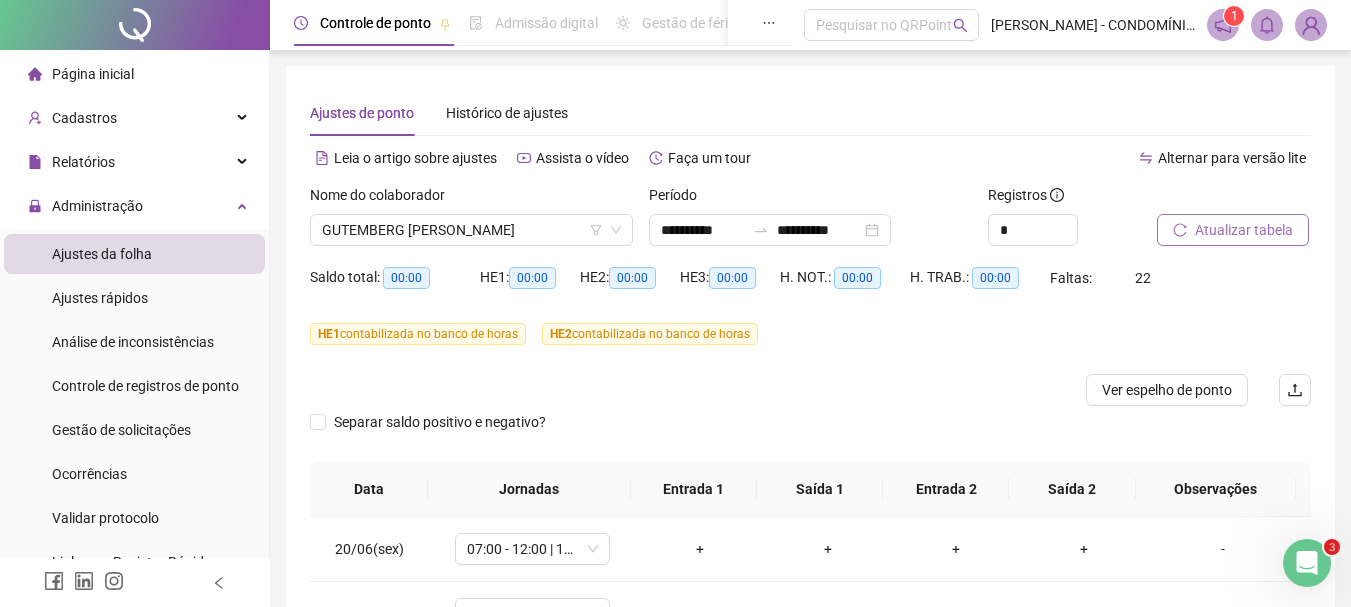 click on "Atualizar tabela" at bounding box center [1244, 230] 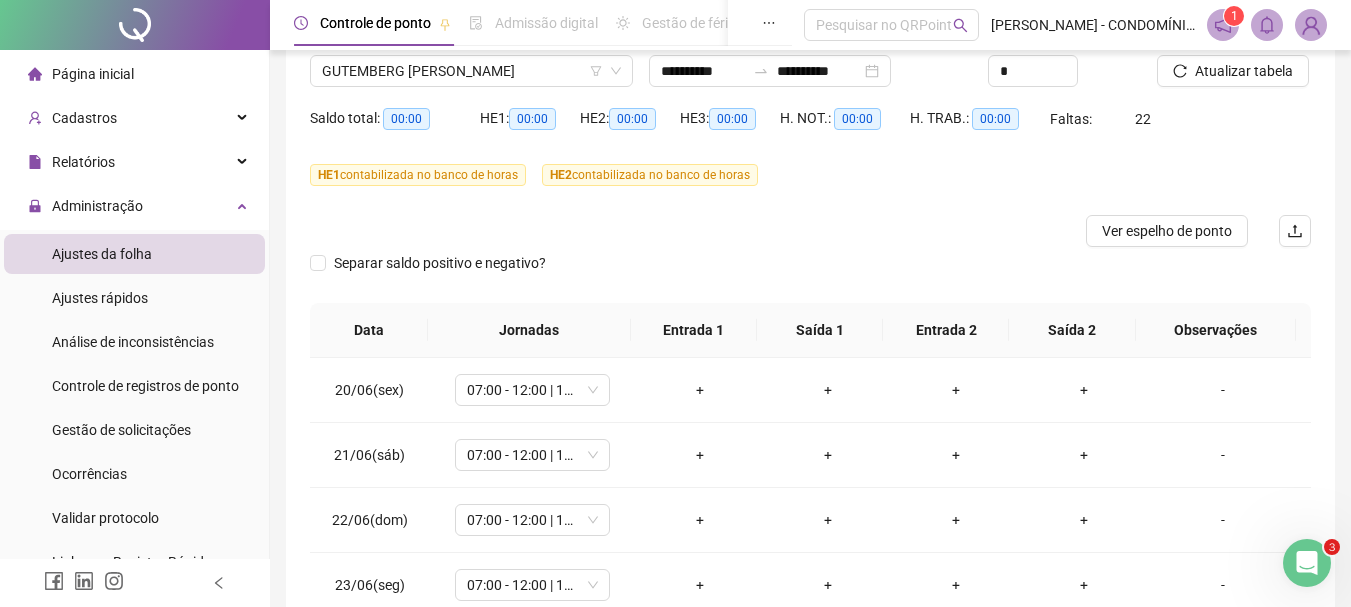 scroll, scrollTop: 147, scrollLeft: 0, axis: vertical 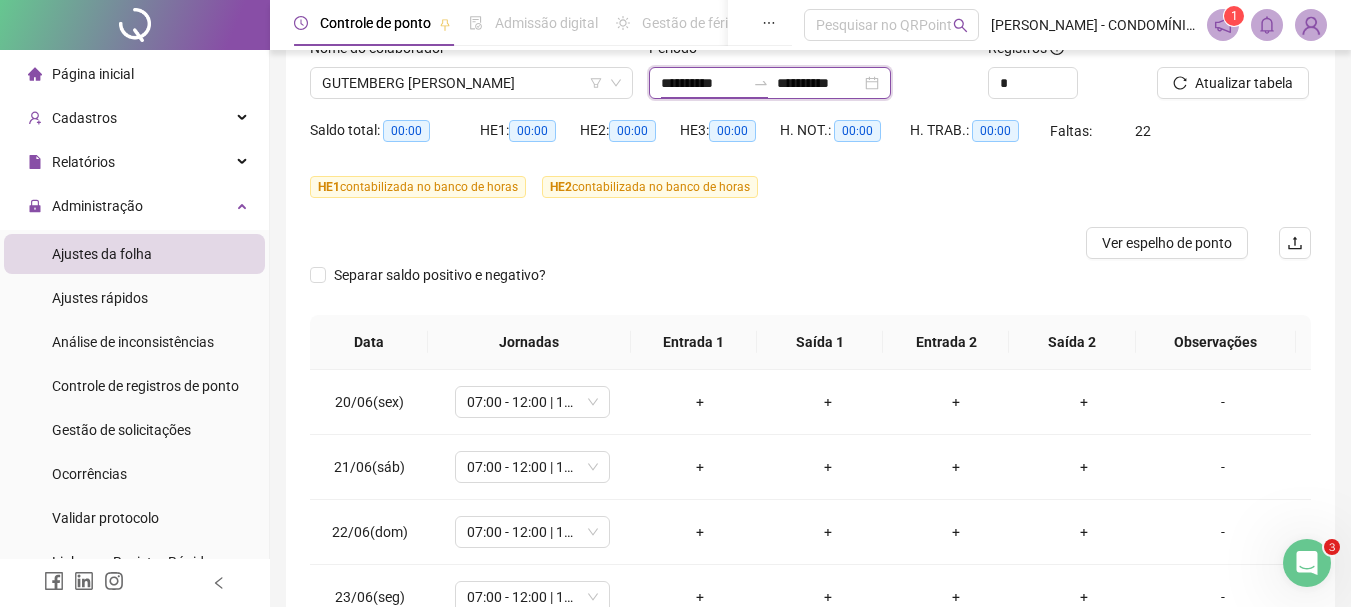 click on "**********" at bounding box center (703, 83) 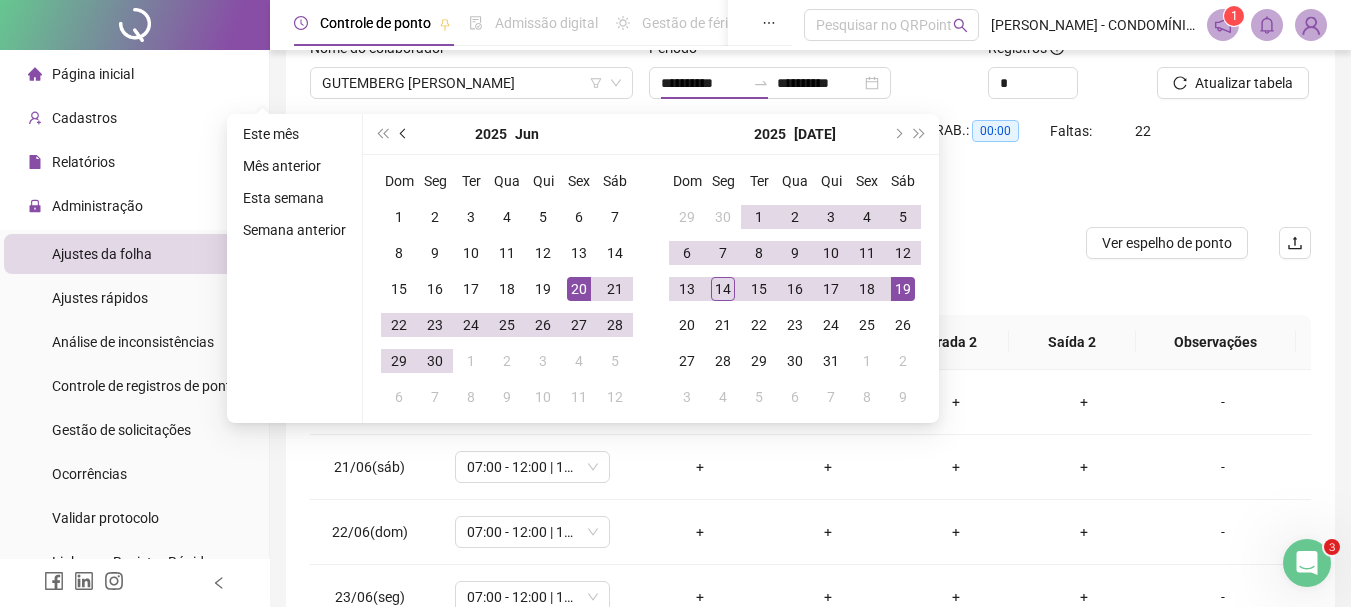 click at bounding box center [404, 134] 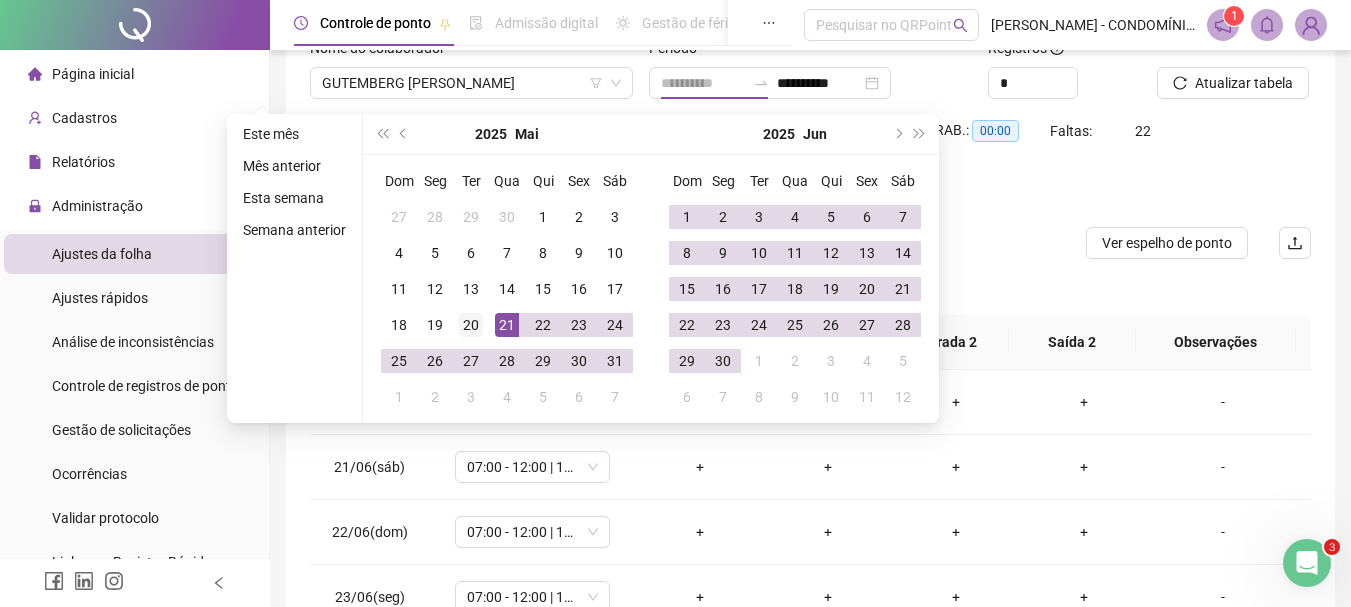 type on "**********" 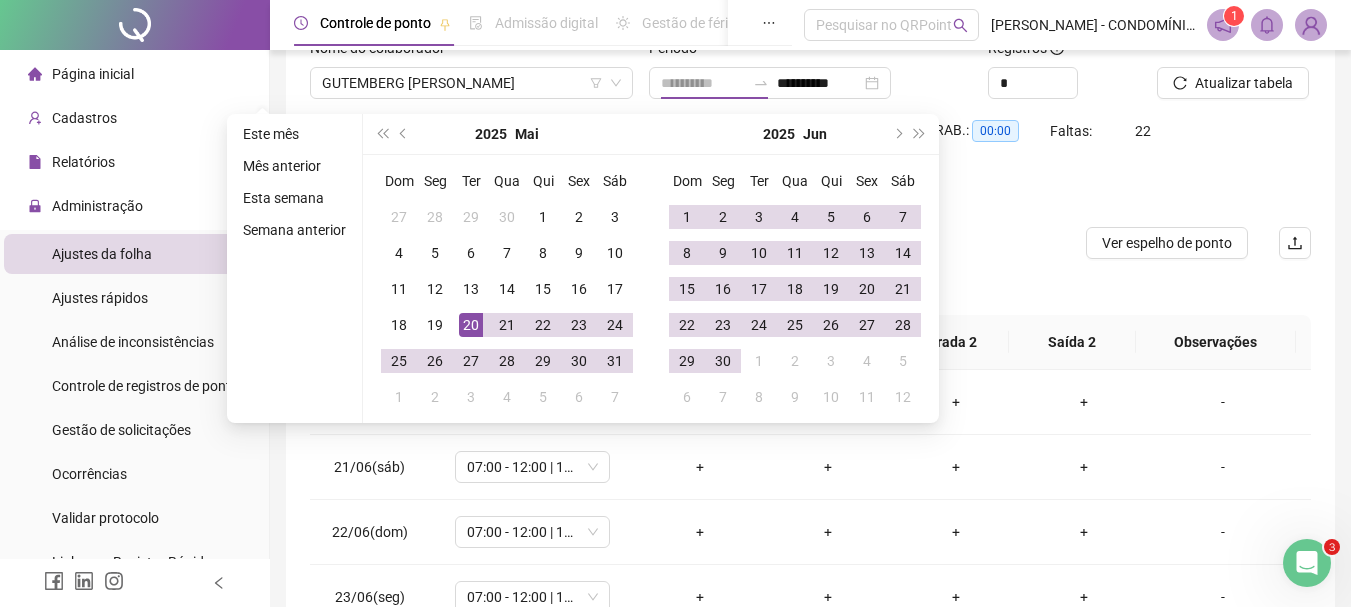 click on "20" at bounding box center (471, 325) 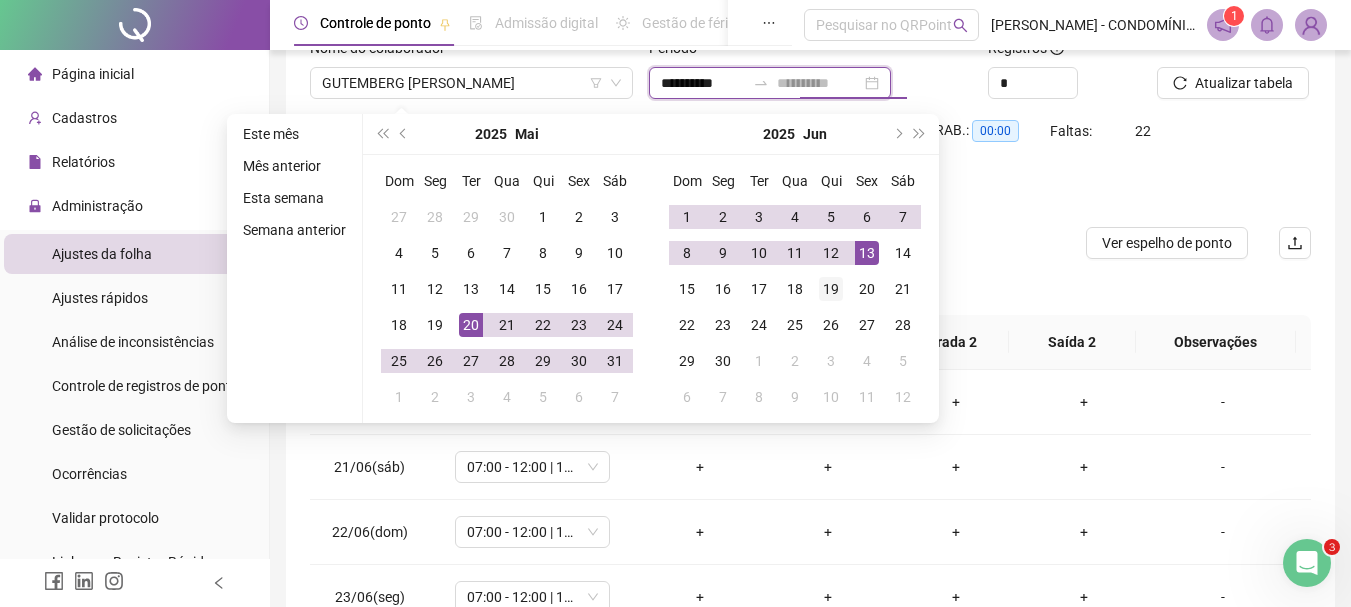 type on "**********" 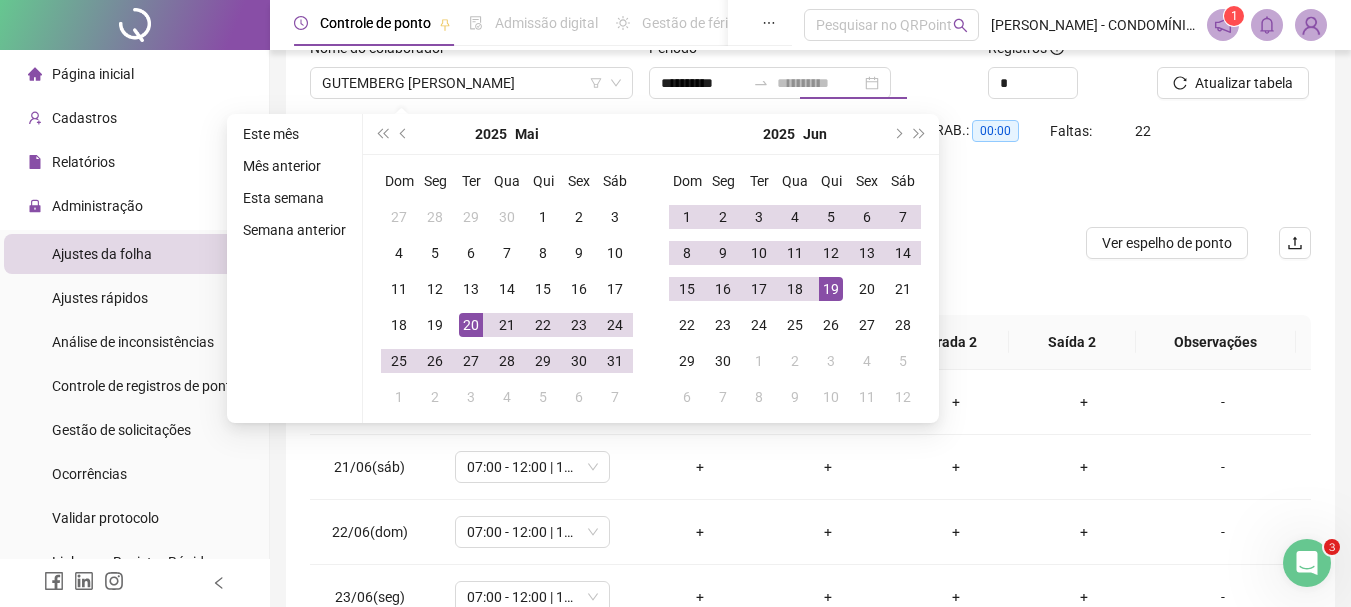 click on "19" at bounding box center [831, 289] 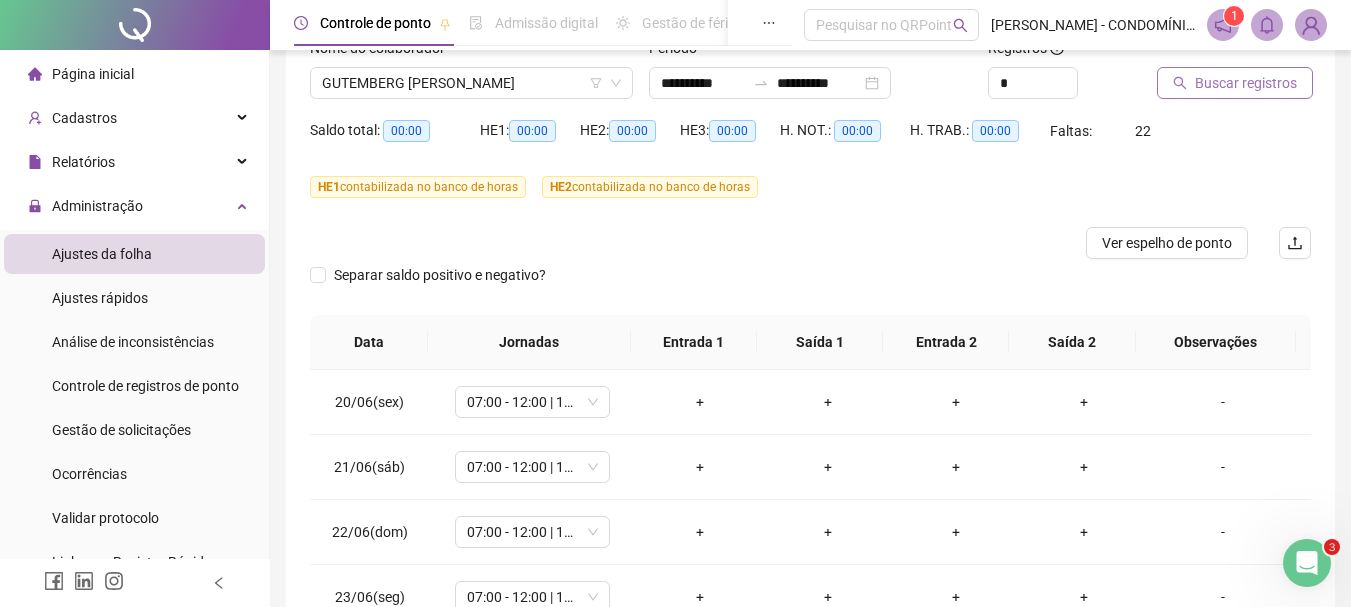 click on "Buscar registros" at bounding box center [1246, 83] 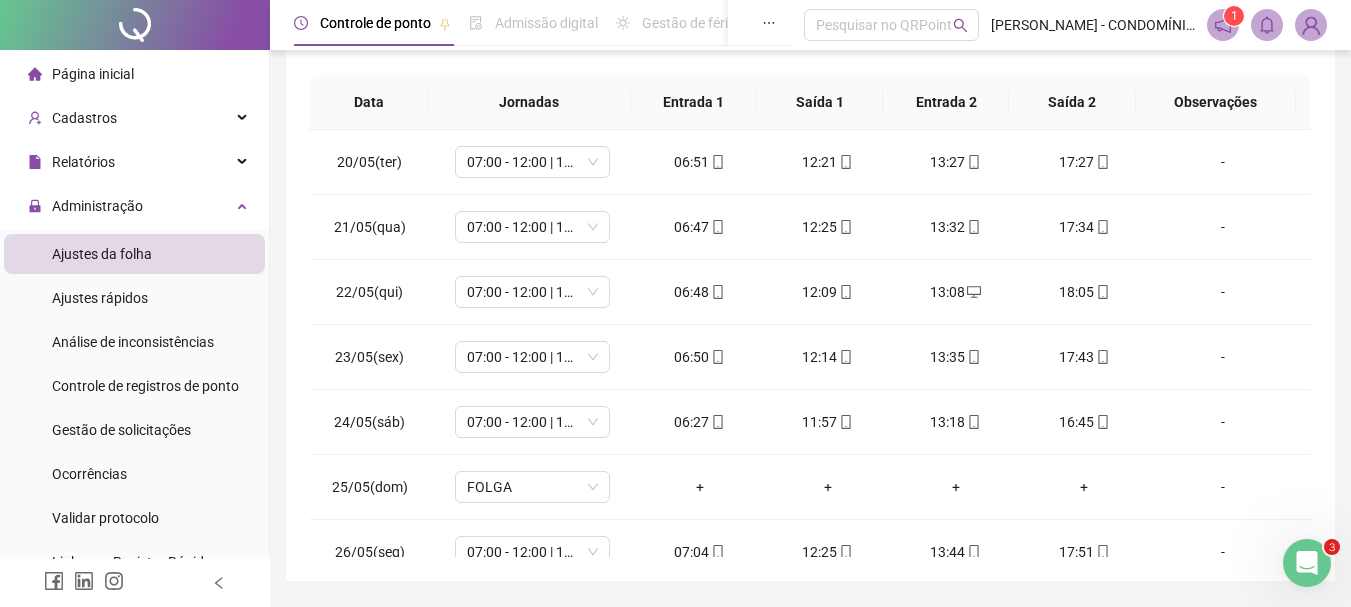 scroll, scrollTop: 447, scrollLeft: 0, axis: vertical 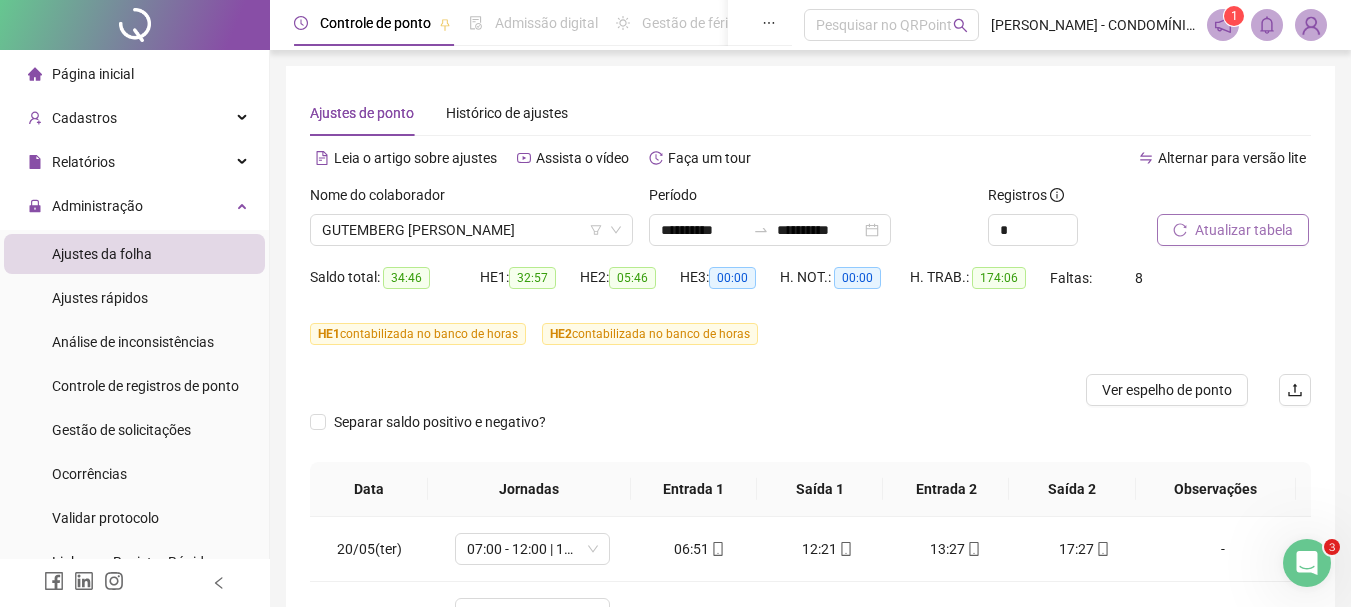 click on "Atualizar tabela" at bounding box center [1244, 230] 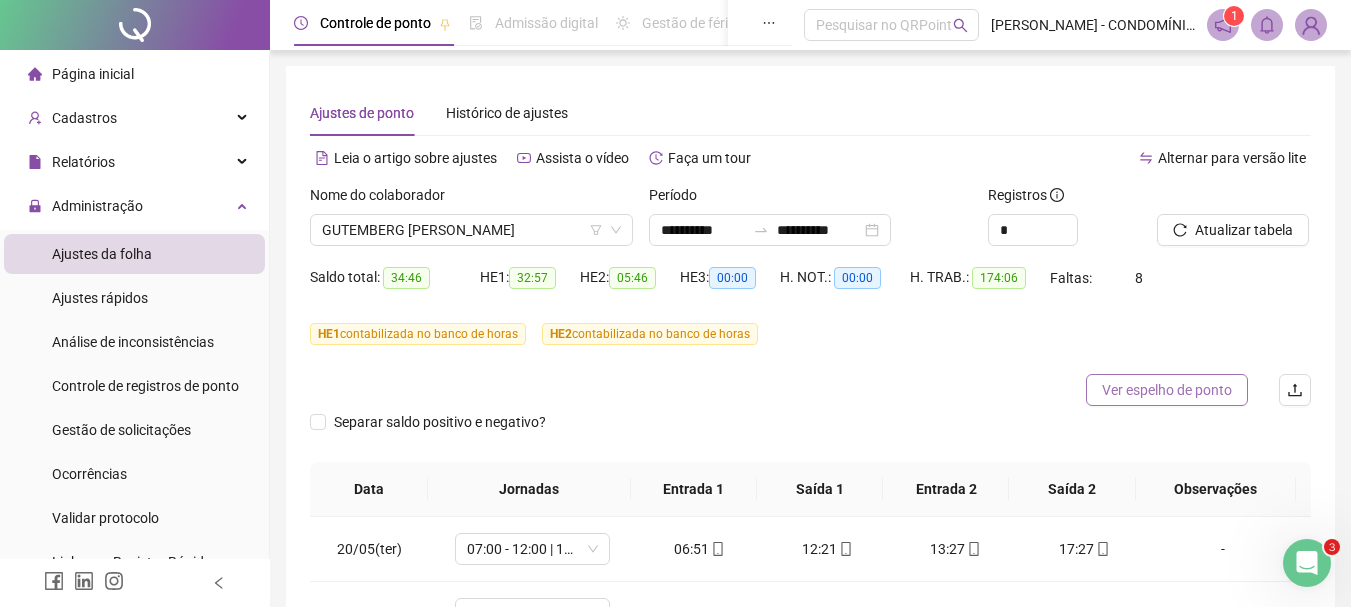 click on "Ver espelho de ponto" at bounding box center (1167, 390) 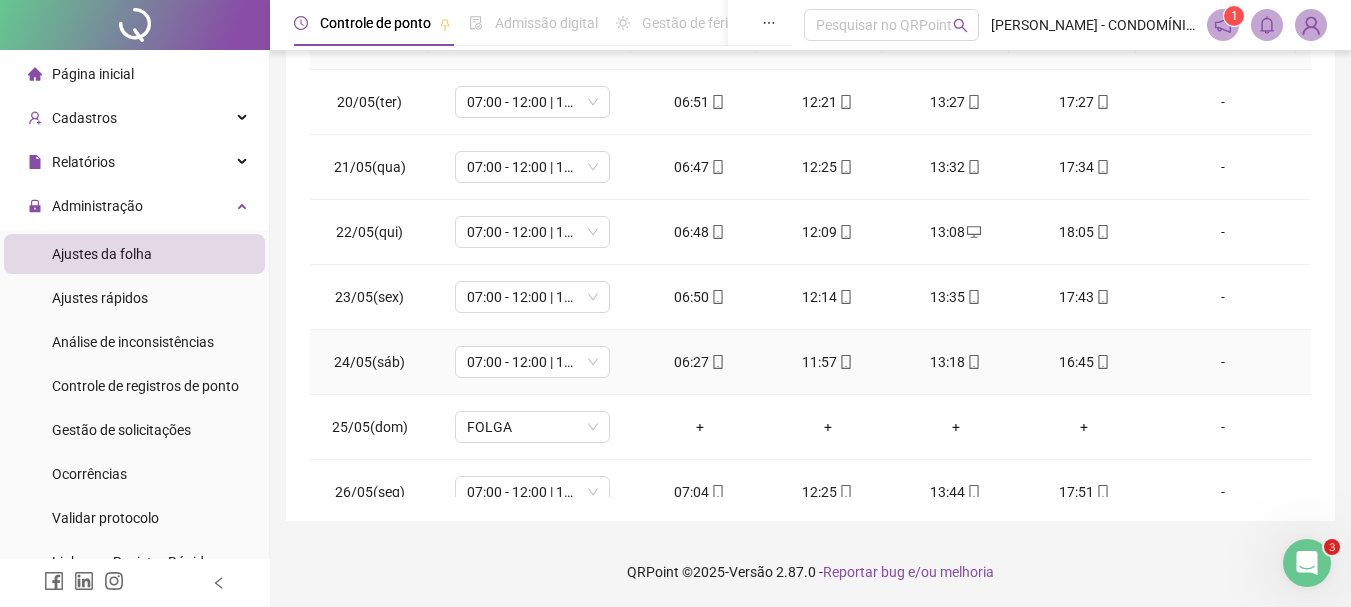 scroll, scrollTop: 0, scrollLeft: 0, axis: both 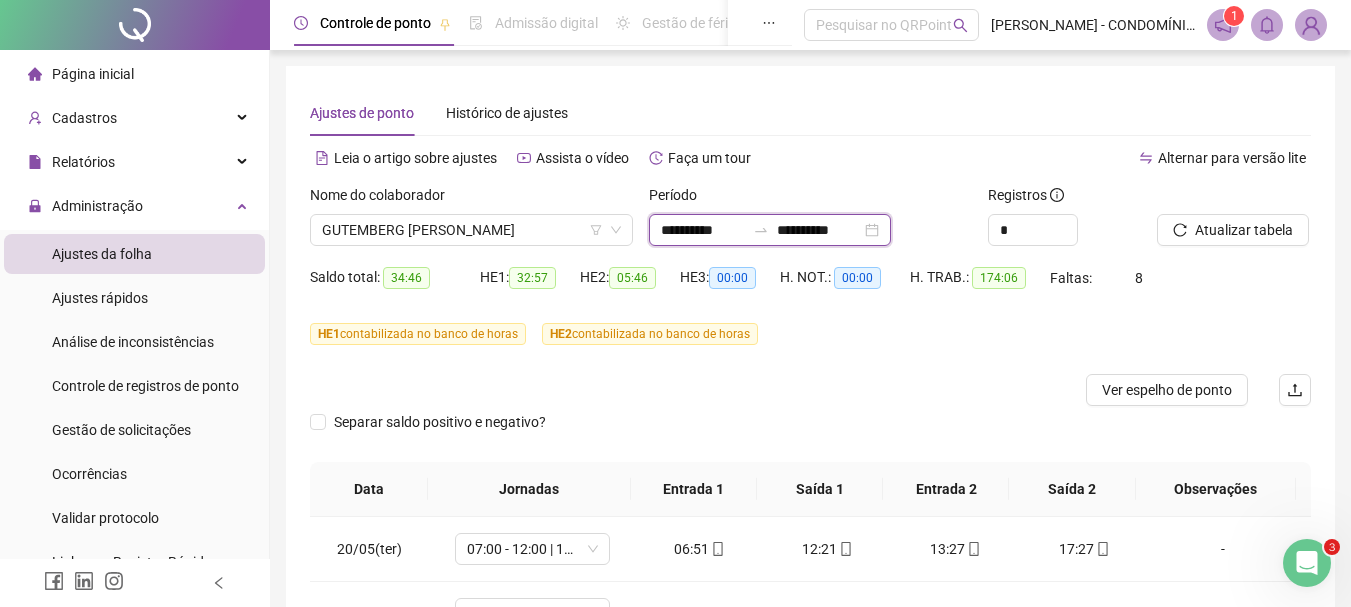 click on "**********" at bounding box center [703, 230] 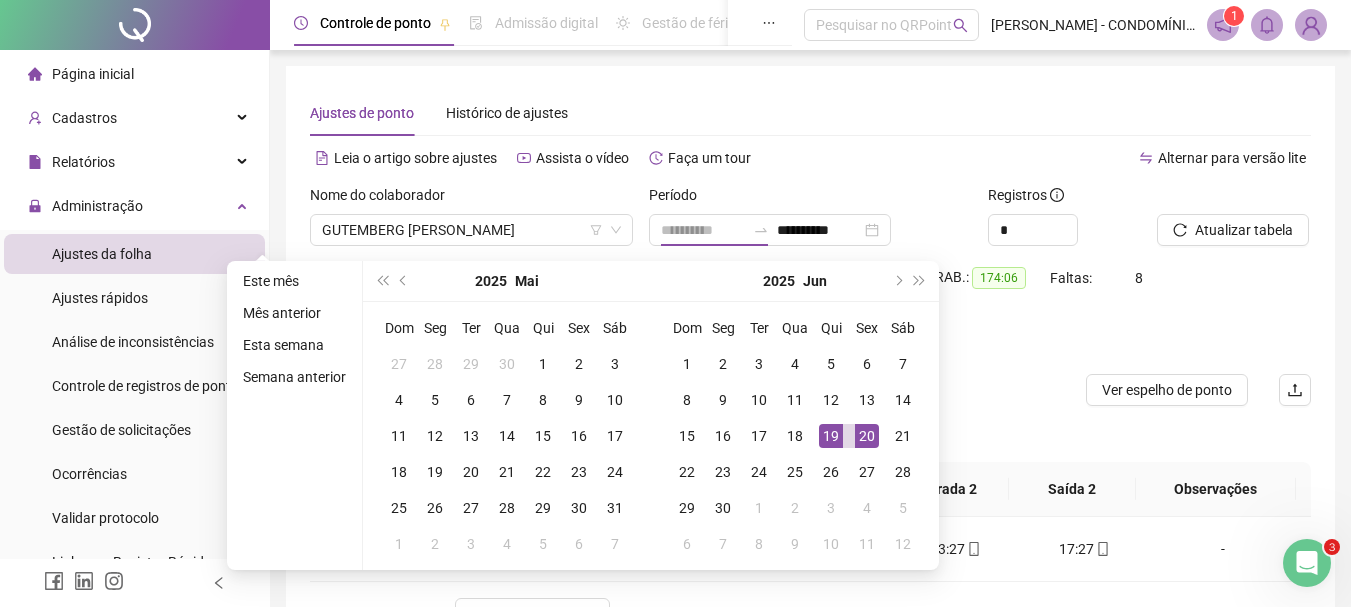 click on "20" at bounding box center (867, 436) 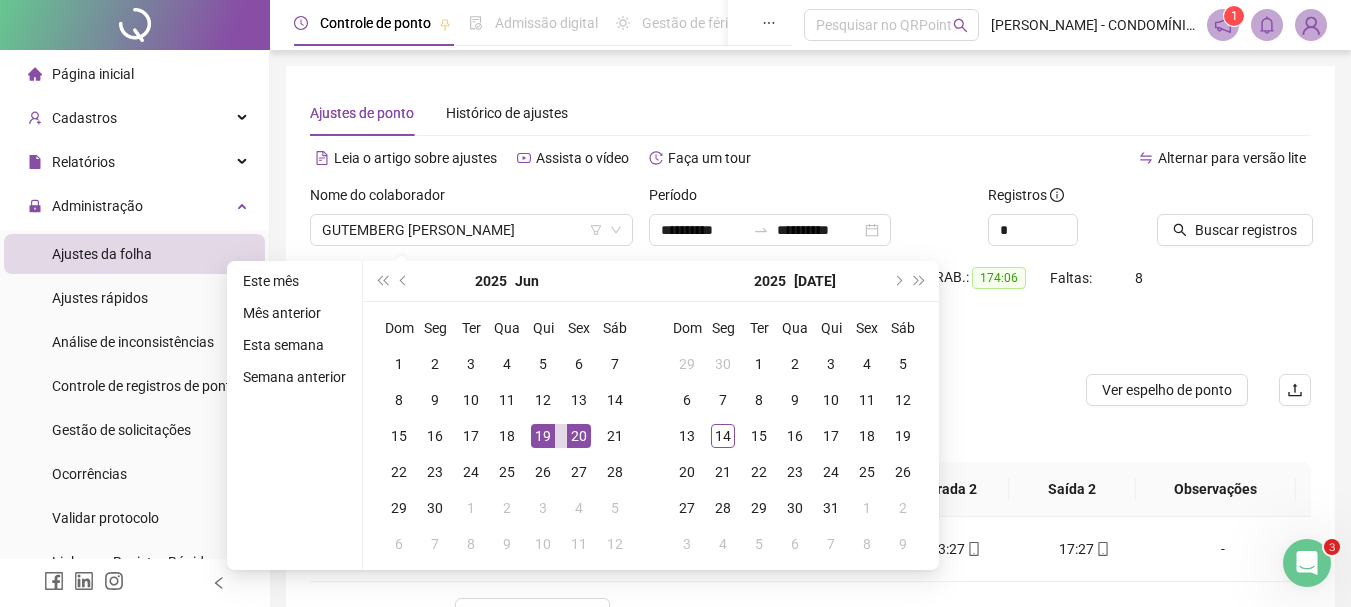 type on "**********" 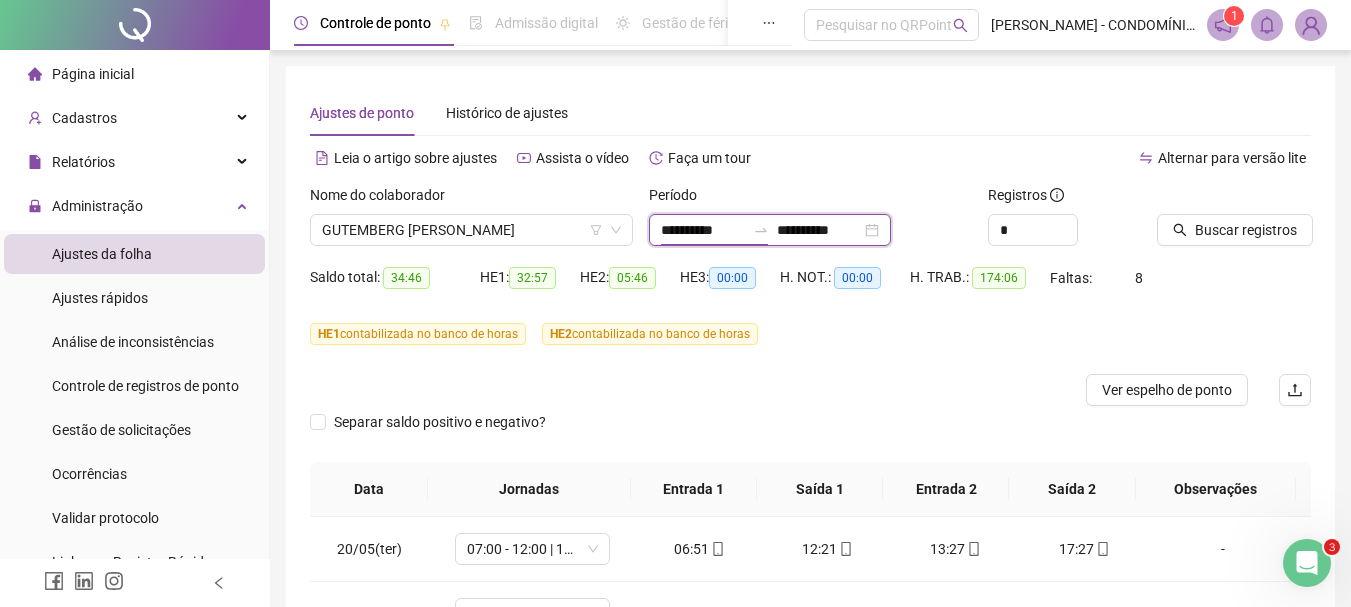 click on "**********" at bounding box center (703, 230) 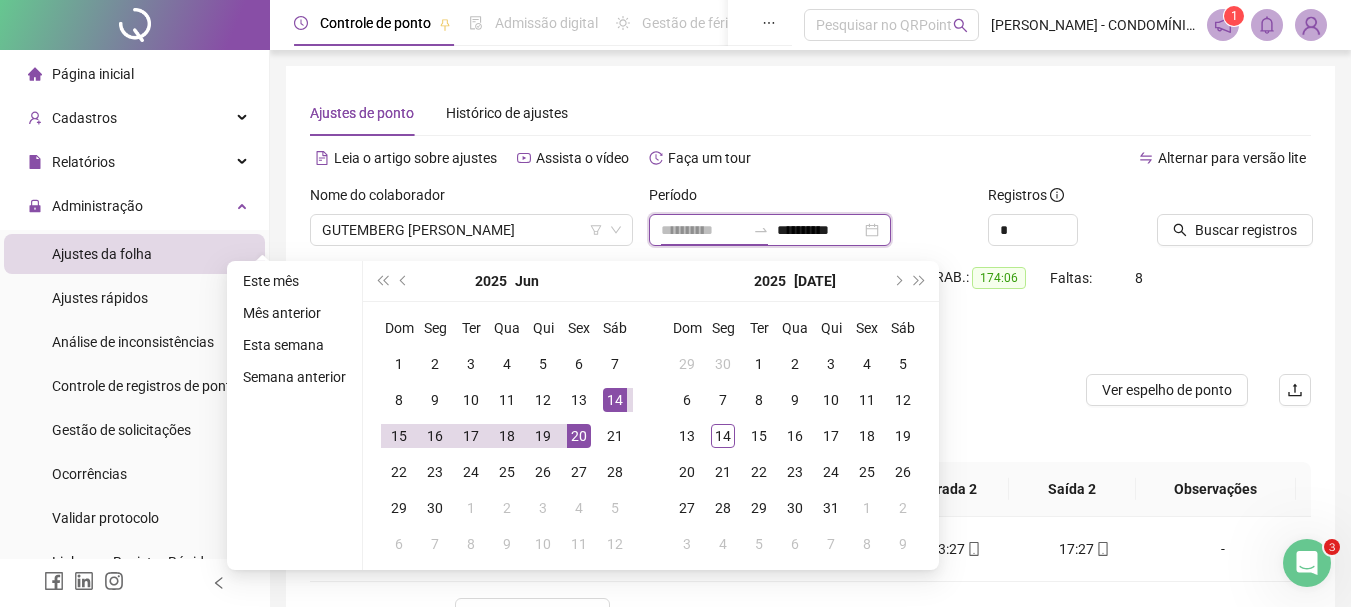 type on "**********" 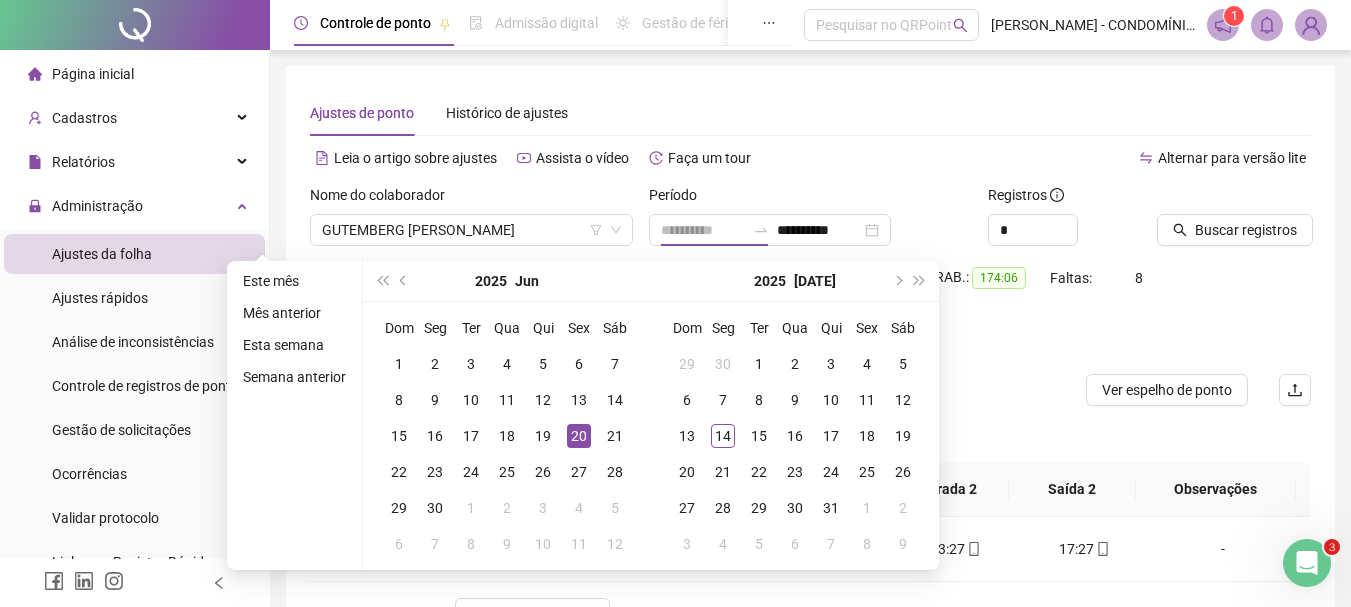 click on "20" at bounding box center (579, 436) 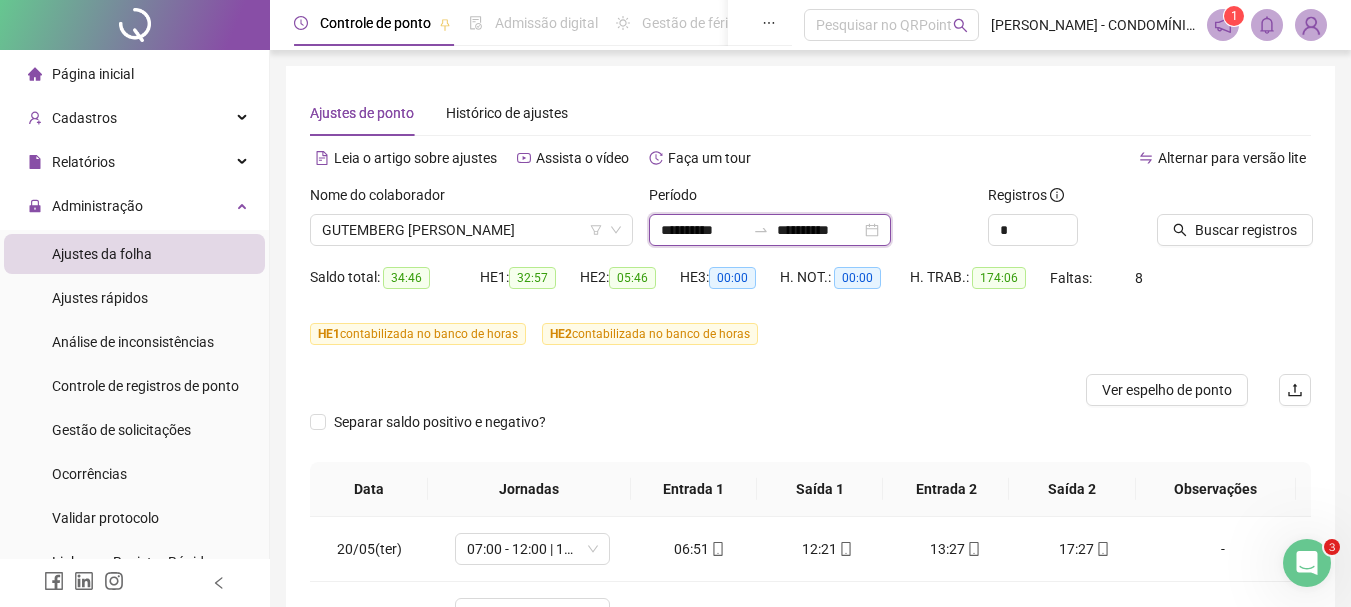 click on "**********" at bounding box center (819, 230) 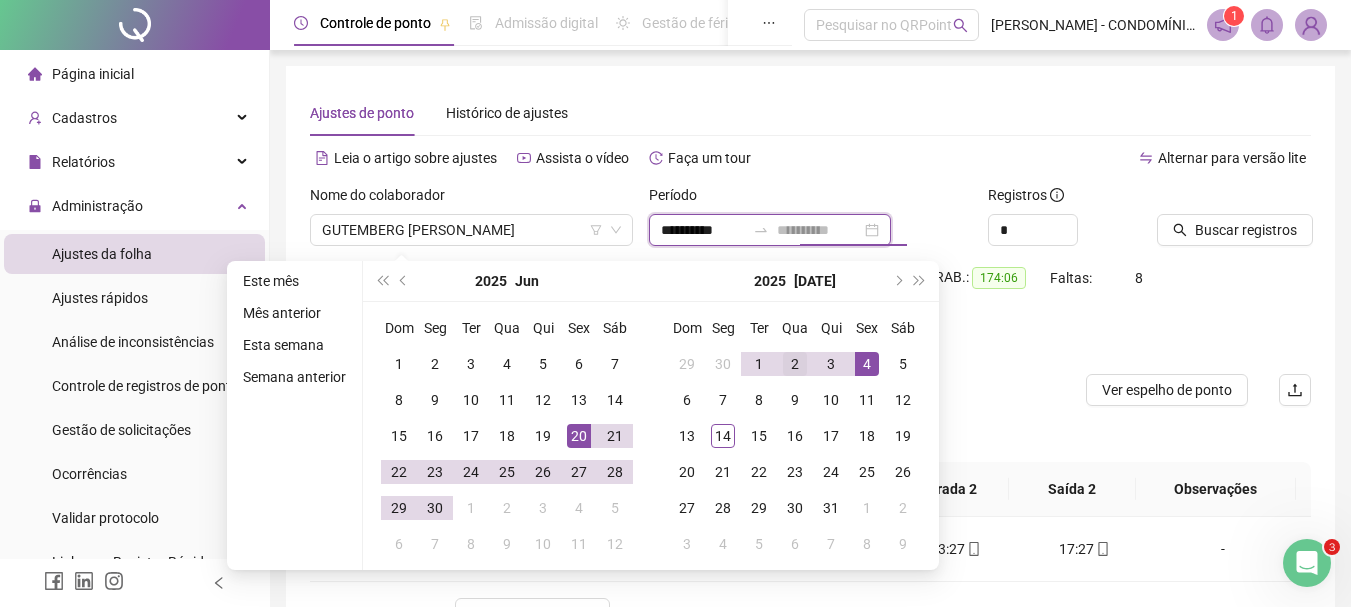 type on "**********" 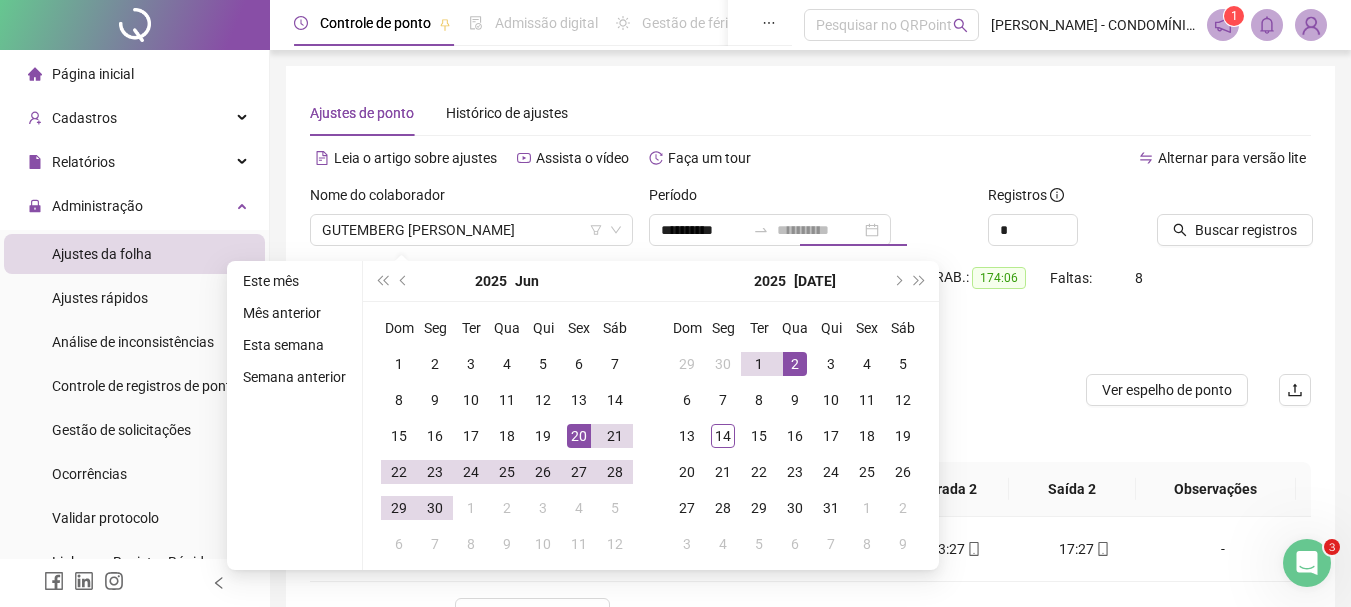 click on "2" at bounding box center [795, 364] 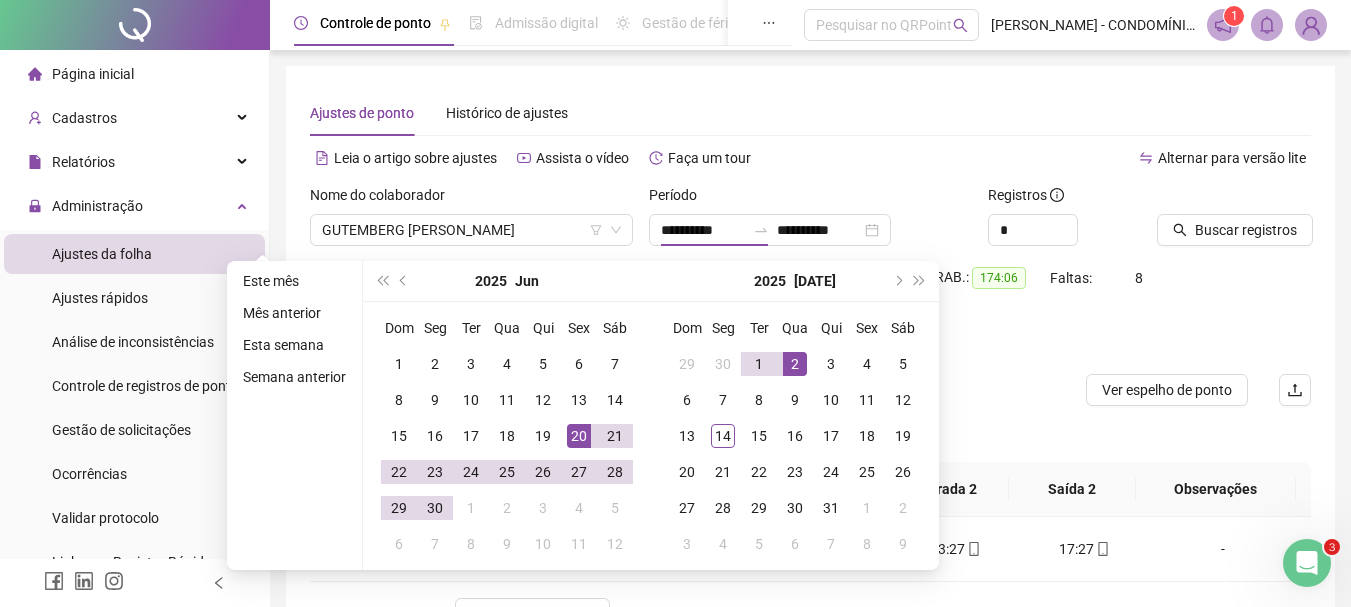 click on "Alternar para versão lite" at bounding box center (1061, 158) 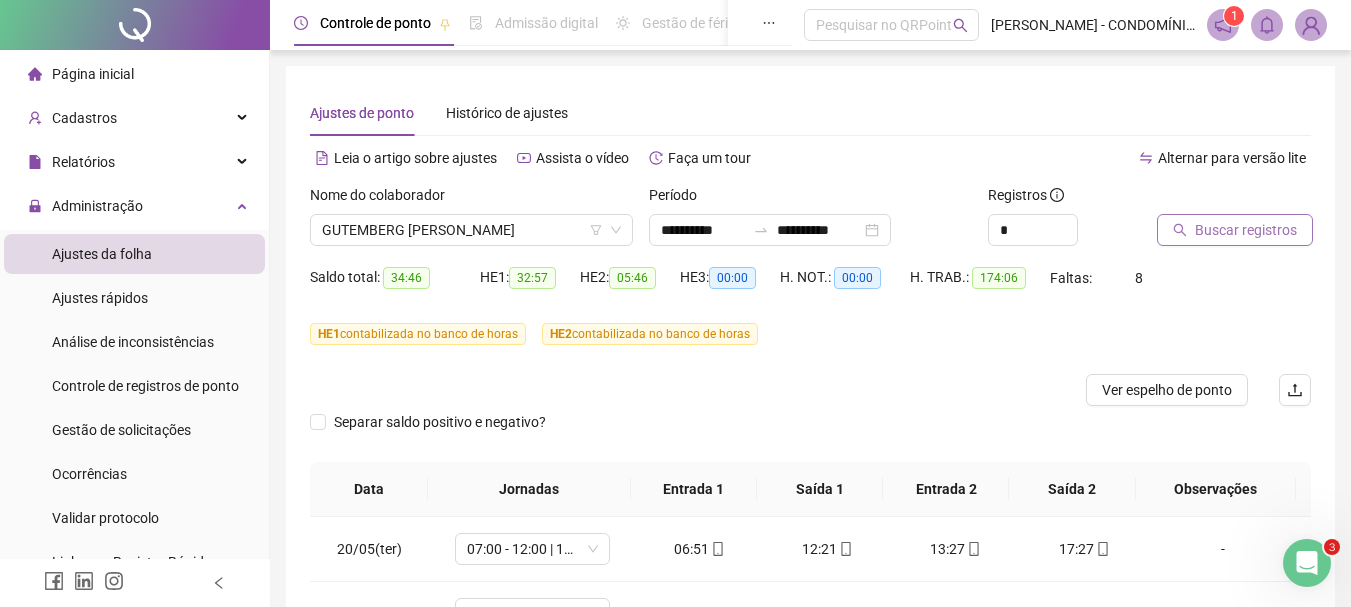 click on "Buscar registros" at bounding box center [1246, 230] 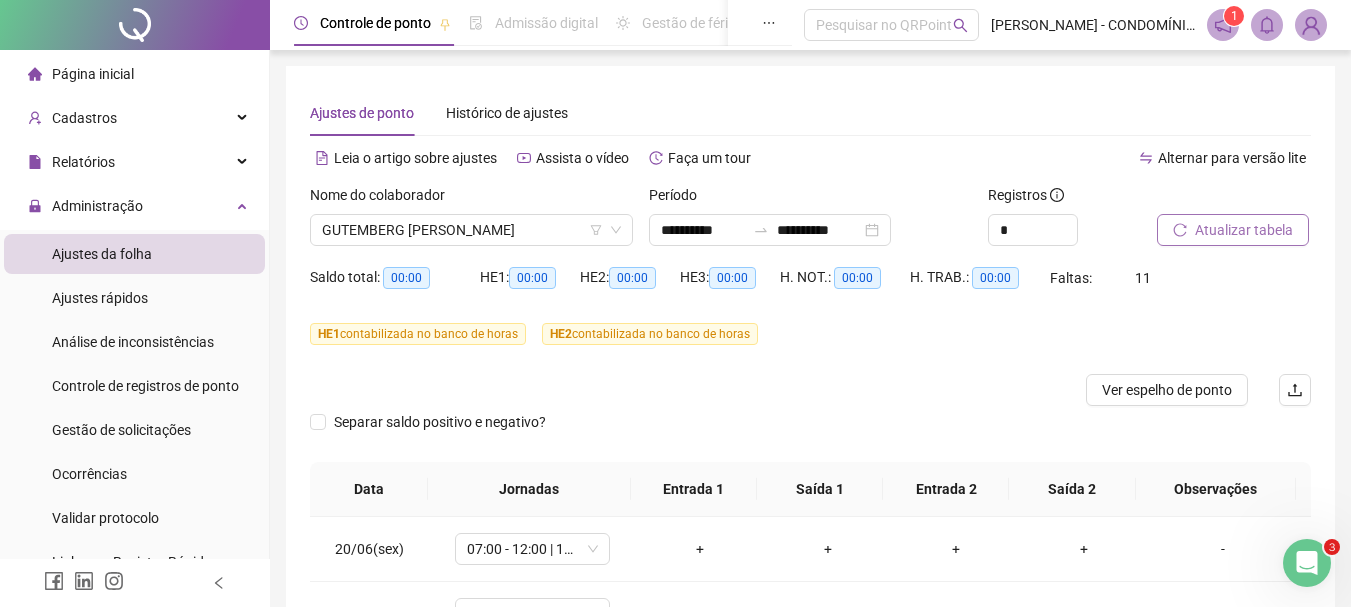 click on "Atualizar tabela" at bounding box center [1244, 230] 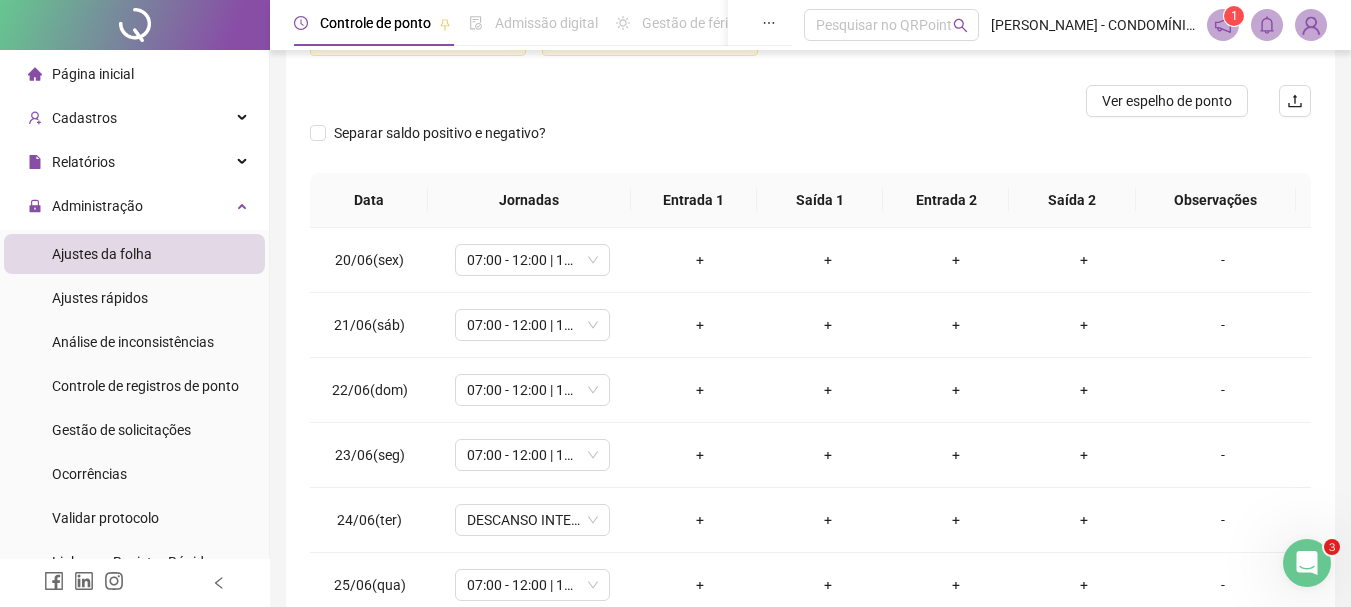 scroll, scrollTop: 300, scrollLeft: 0, axis: vertical 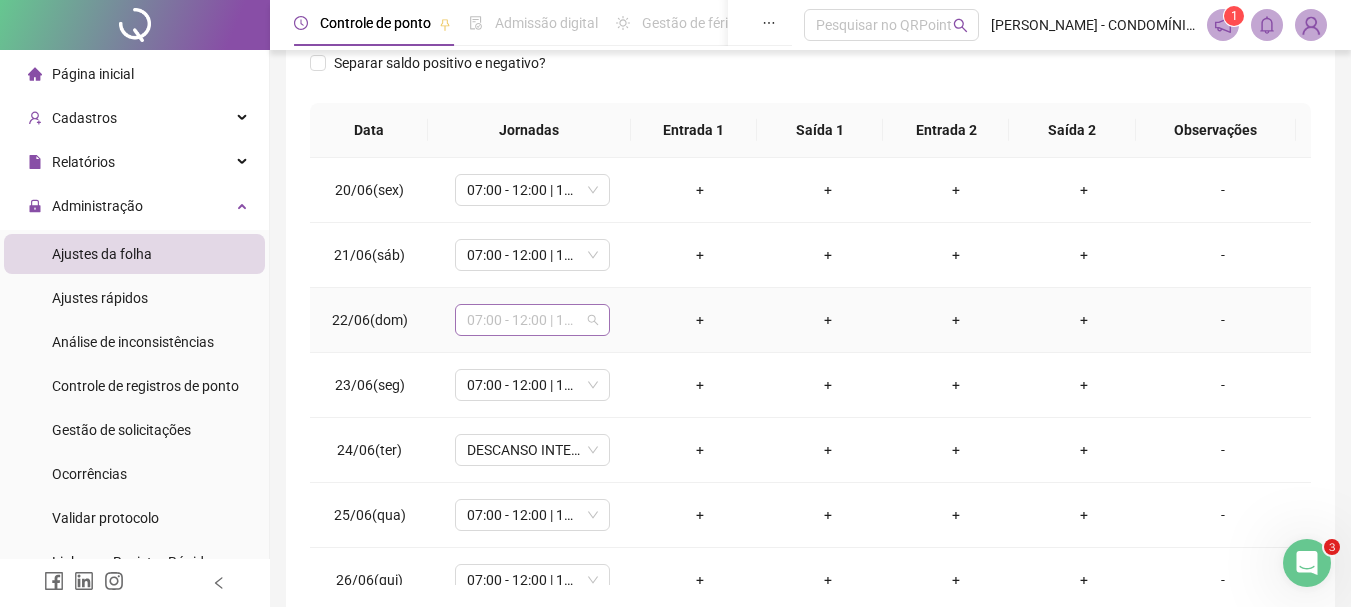click on "07:00 - 12:00 | 13:00 - 15:20" at bounding box center [532, 320] 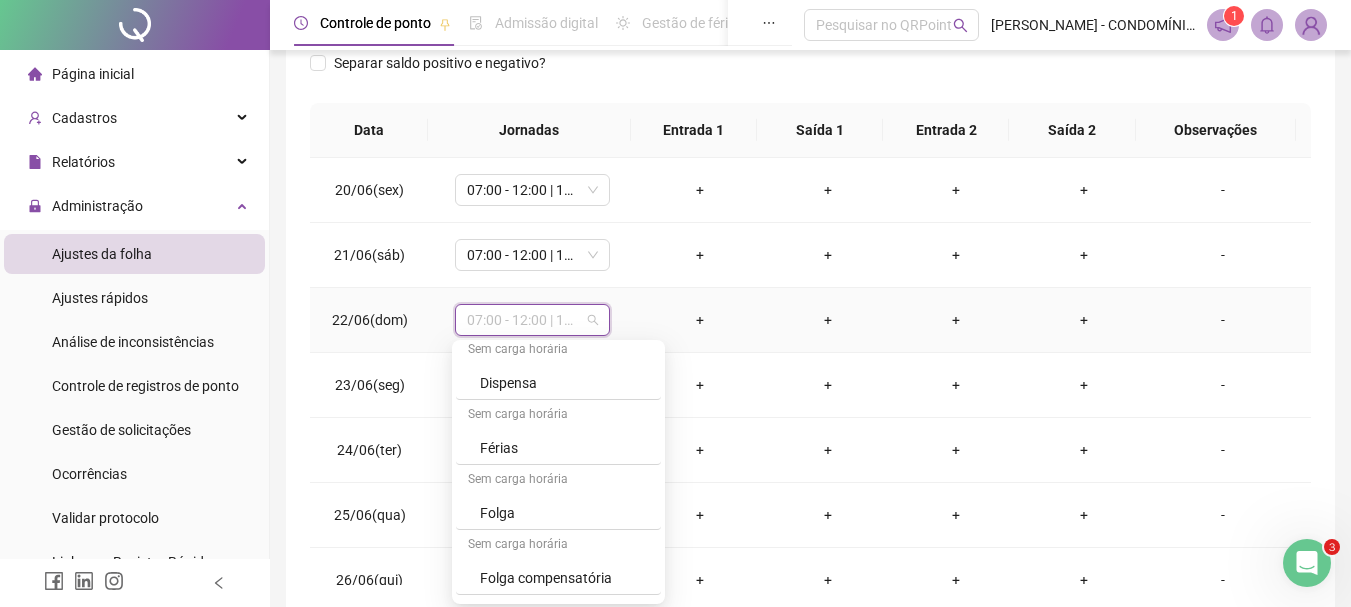 scroll, scrollTop: 1400, scrollLeft: 0, axis: vertical 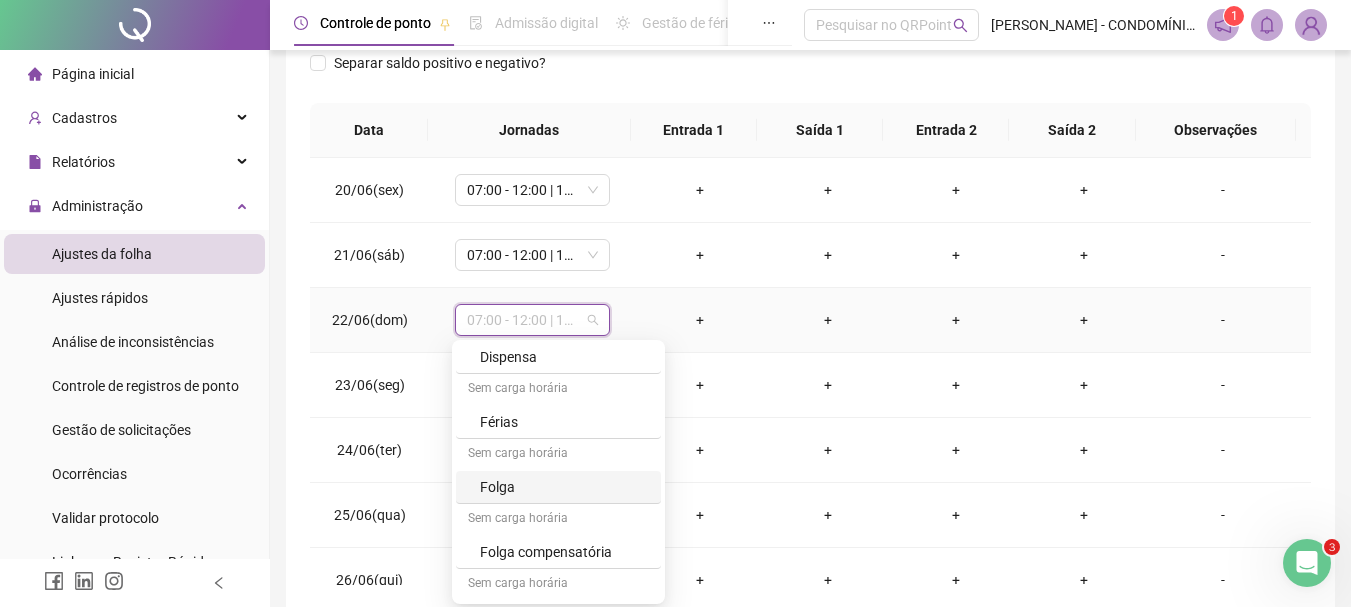 drag, startPoint x: 513, startPoint y: 492, endPoint x: 594, endPoint y: 481, distance: 81.7435 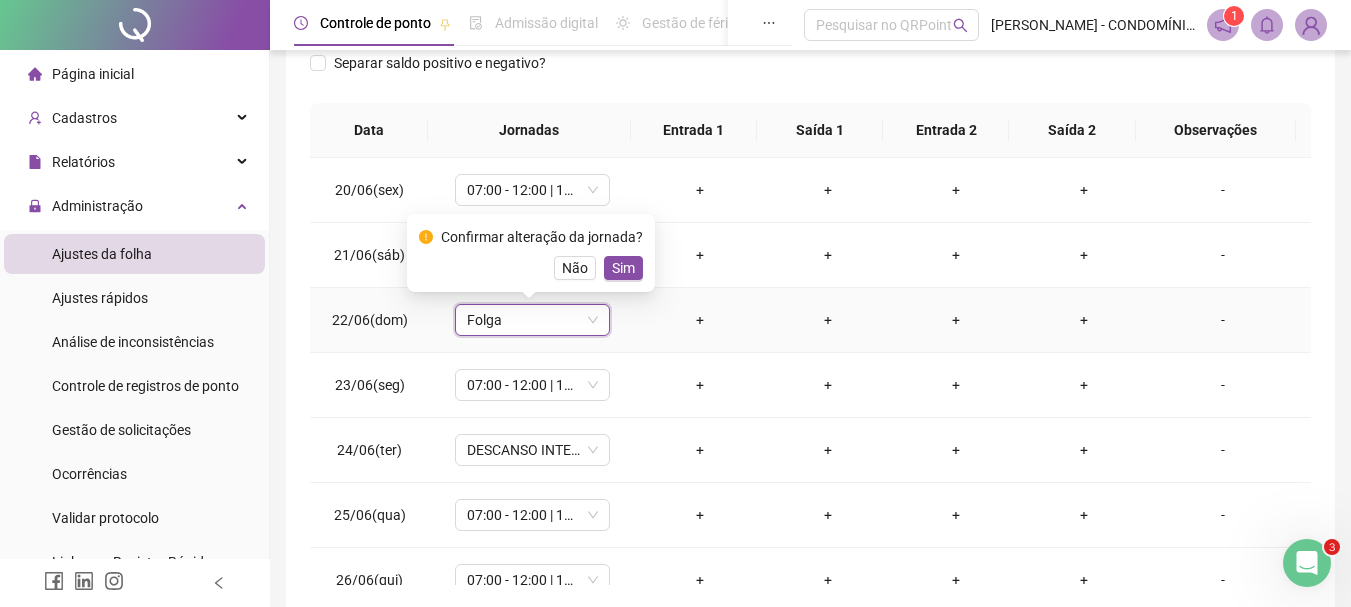 click on "Sim" at bounding box center [623, 268] 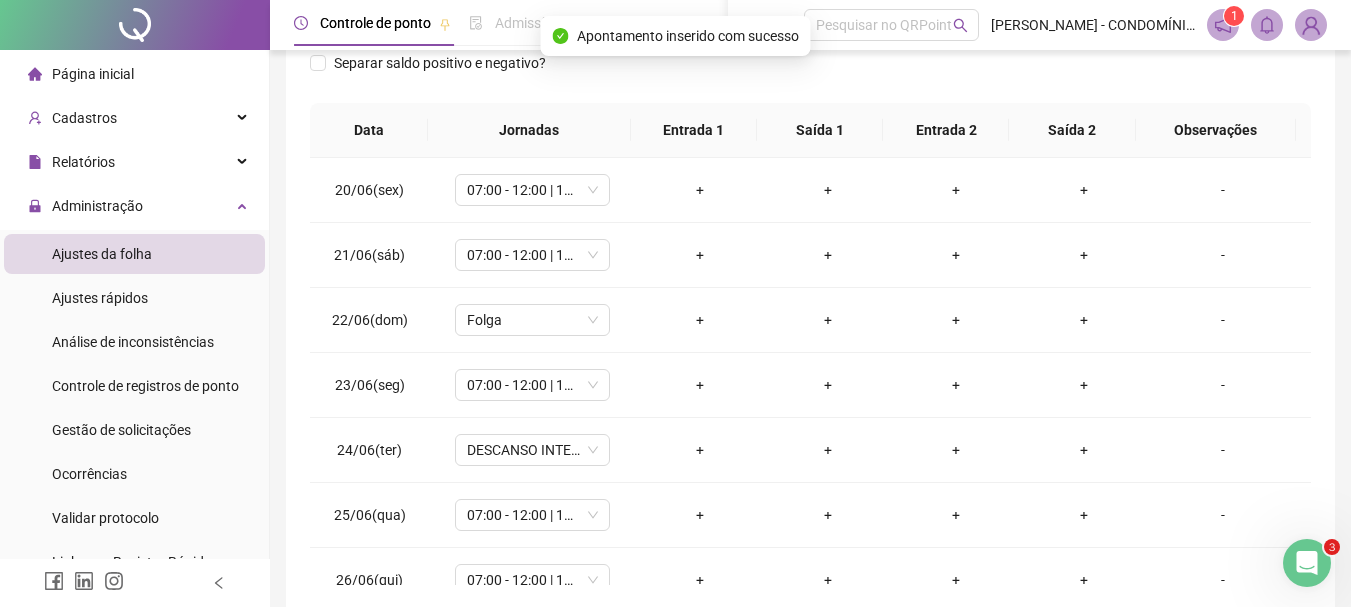 click on "**********" at bounding box center [810, 158] 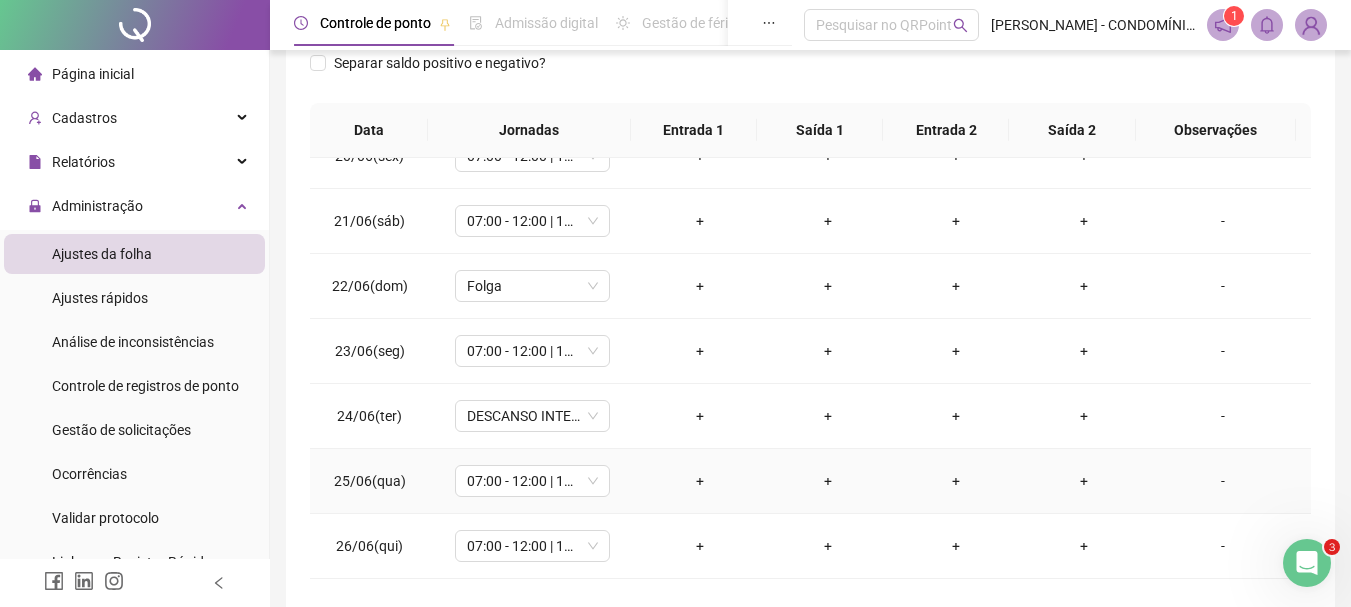 scroll, scrollTop: 0, scrollLeft: 0, axis: both 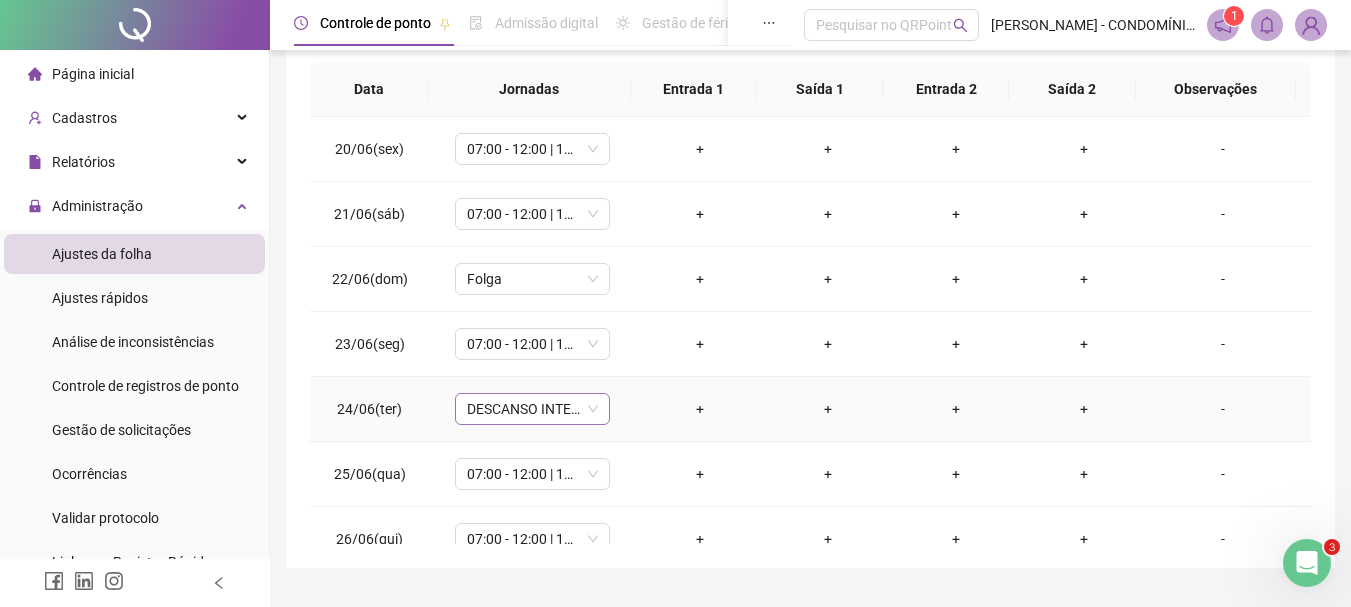 click on "DESCANSO INTER-JORNADA" at bounding box center (532, 409) 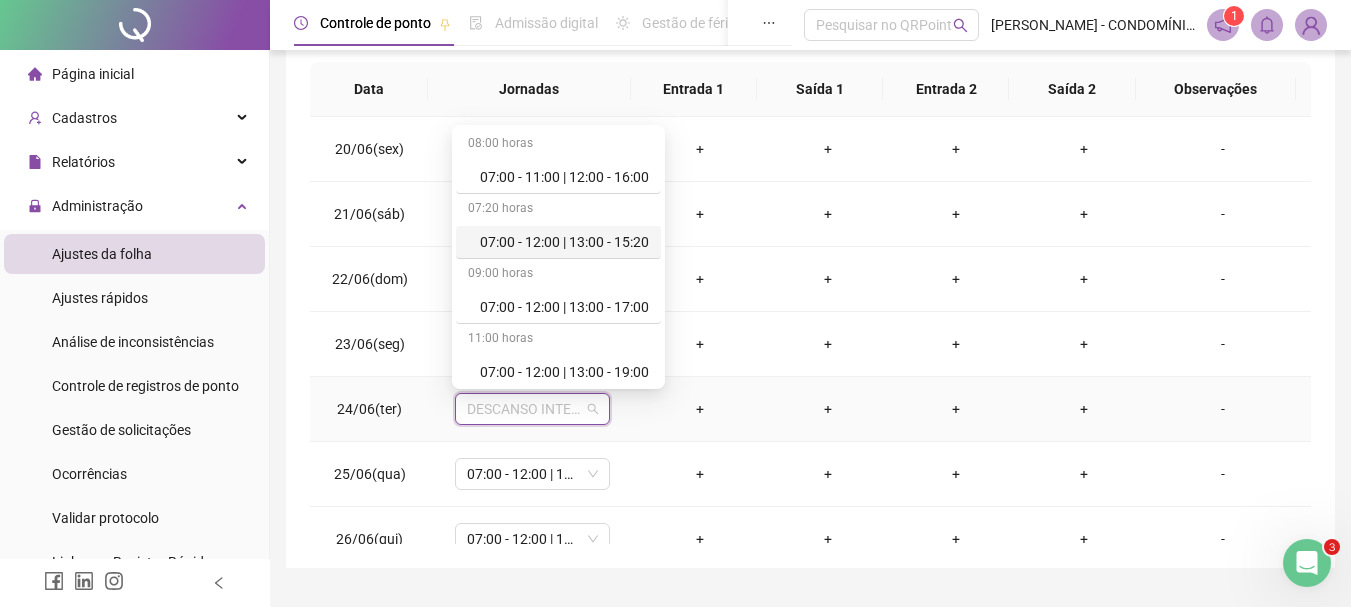 click on "07:00 - 12:00 | 13:00 - 15:20" at bounding box center (564, 242) 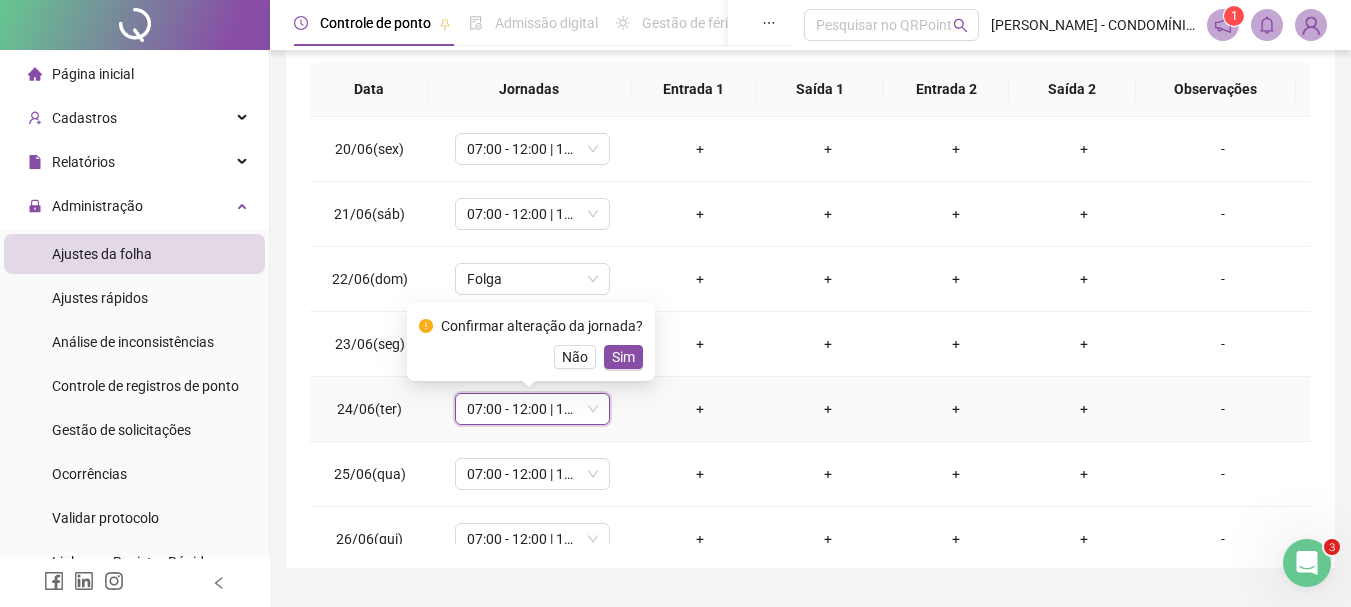 drag, startPoint x: 620, startPoint y: 359, endPoint x: 585, endPoint y: 446, distance: 93.77633 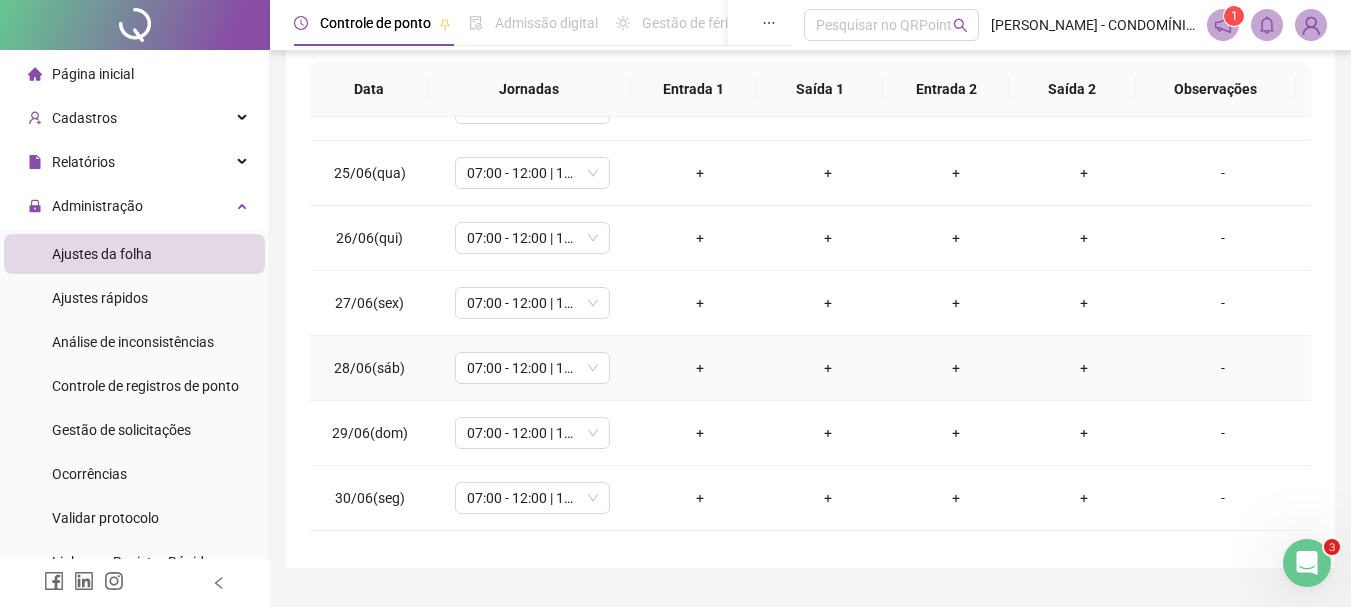 scroll, scrollTop: 300, scrollLeft: 0, axis: vertical 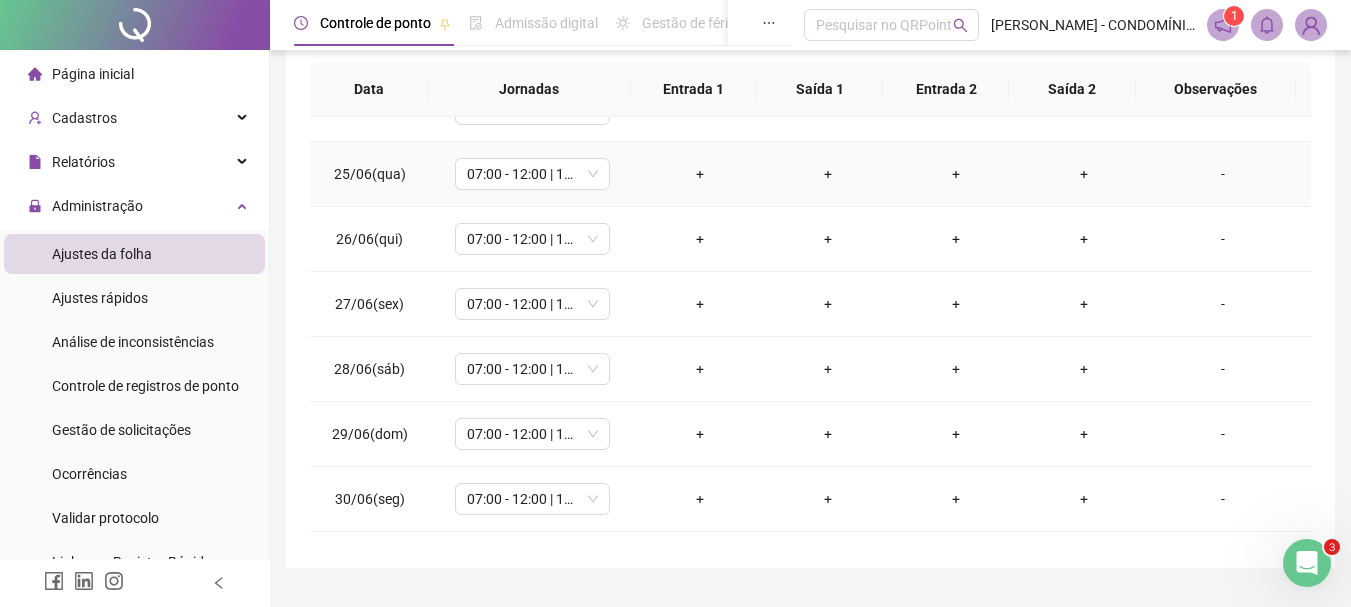click on "-" at bounding box center [1223, 174] 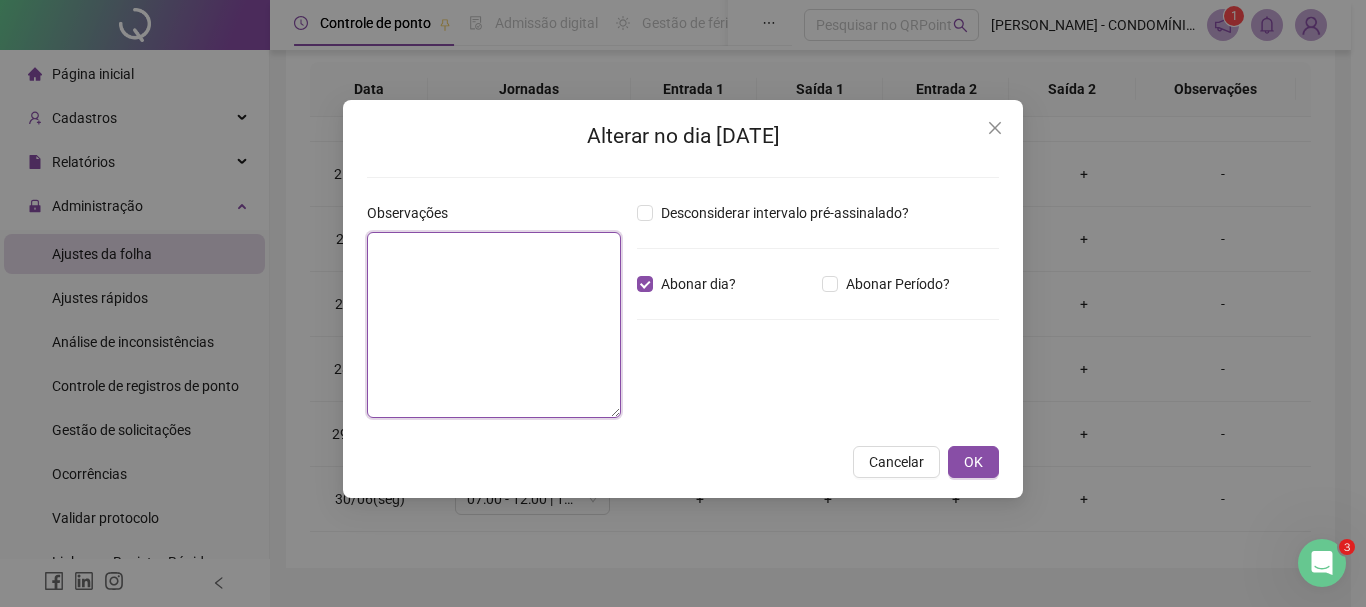 click at bounding box center [494, 325] 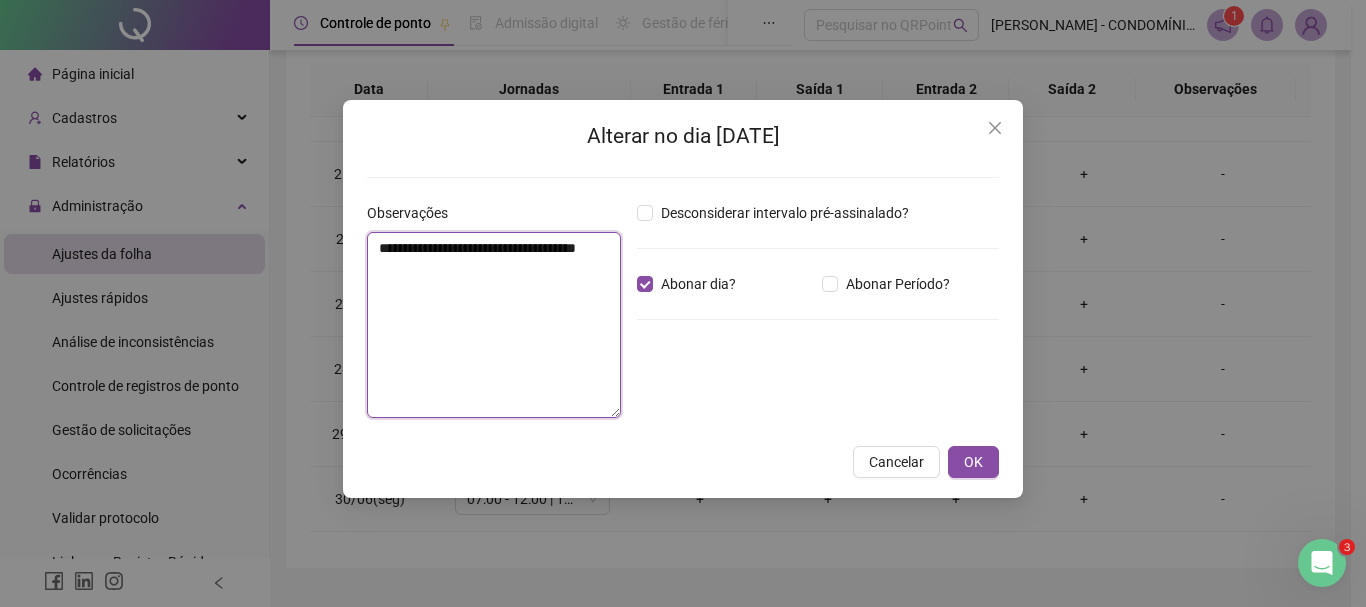 drag, startPoint x: 386, startPoint y: 269, endPoint x: 365, endPoint y: 237, distance: 38.27532 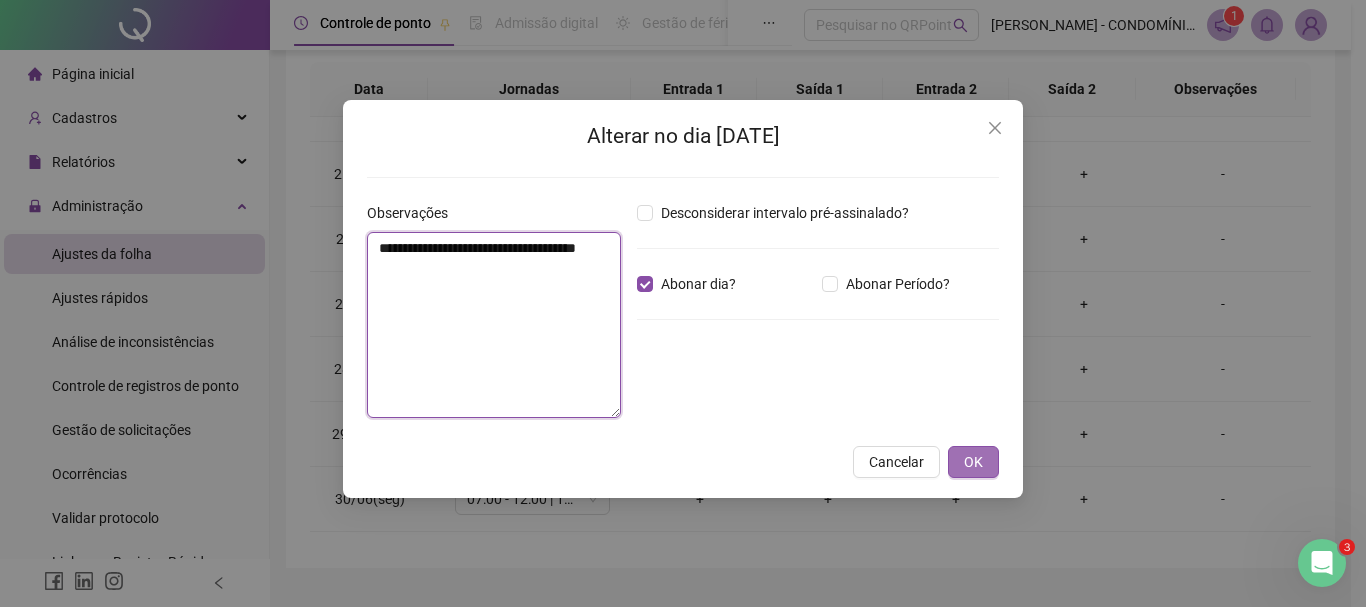 type on "**********" 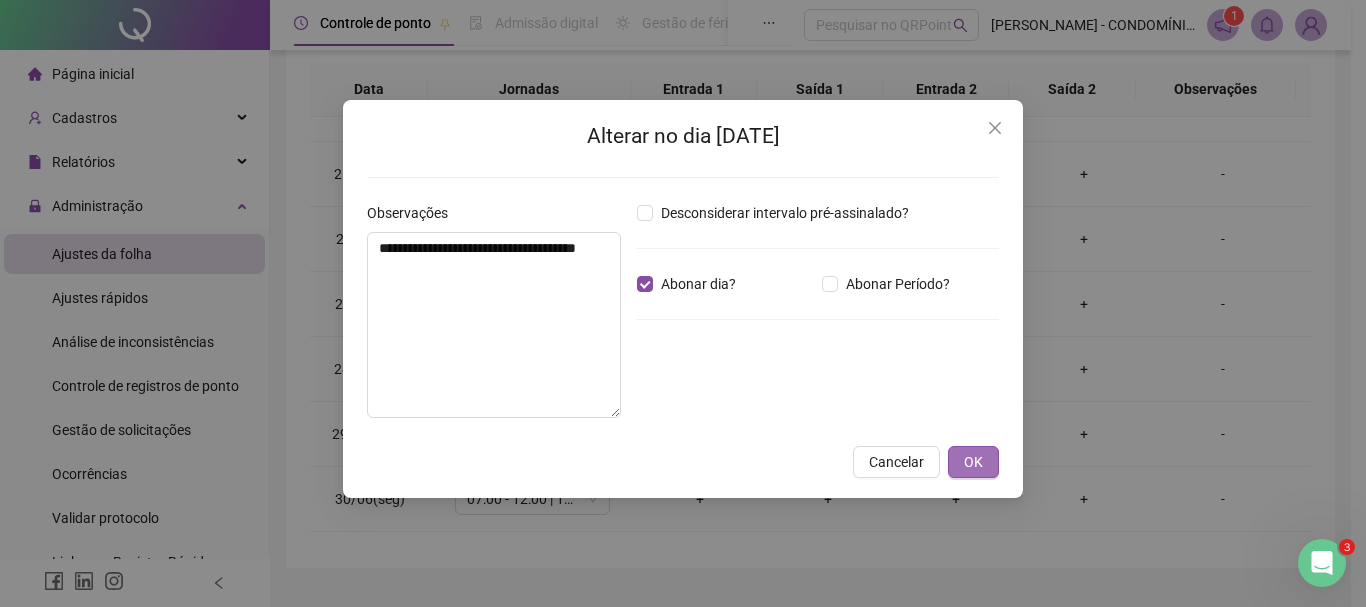 click on "OK" at bounding box center [973, 462] 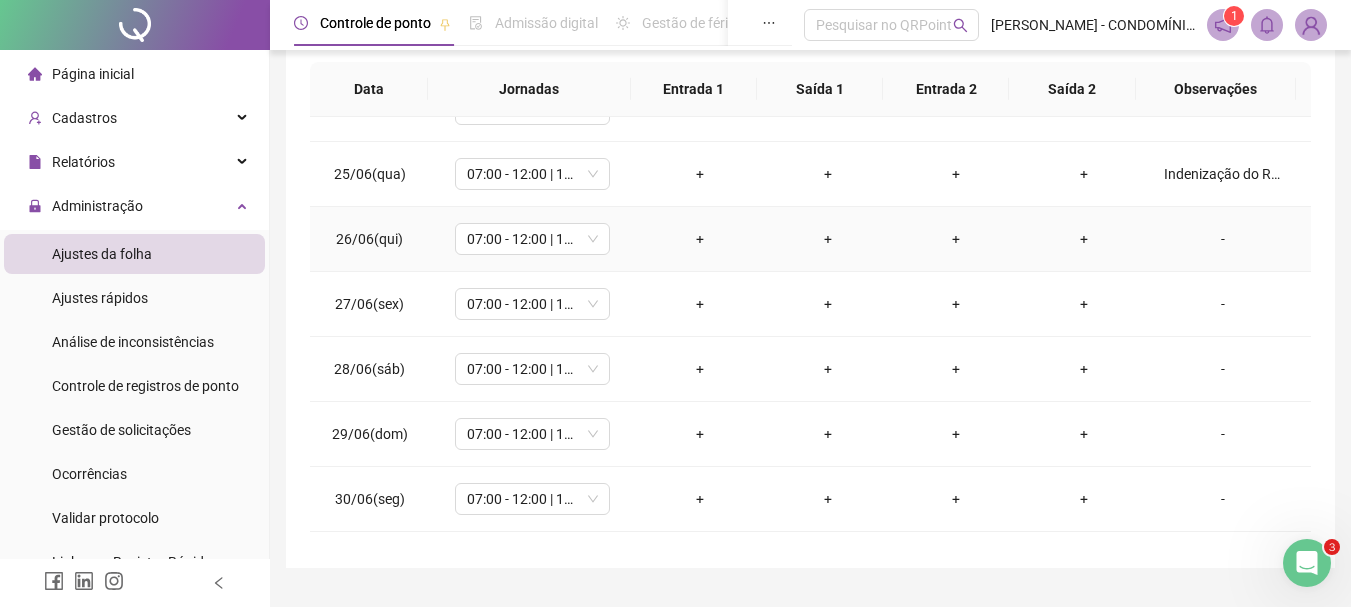 click on "-" at bounding box center [1223, 239] 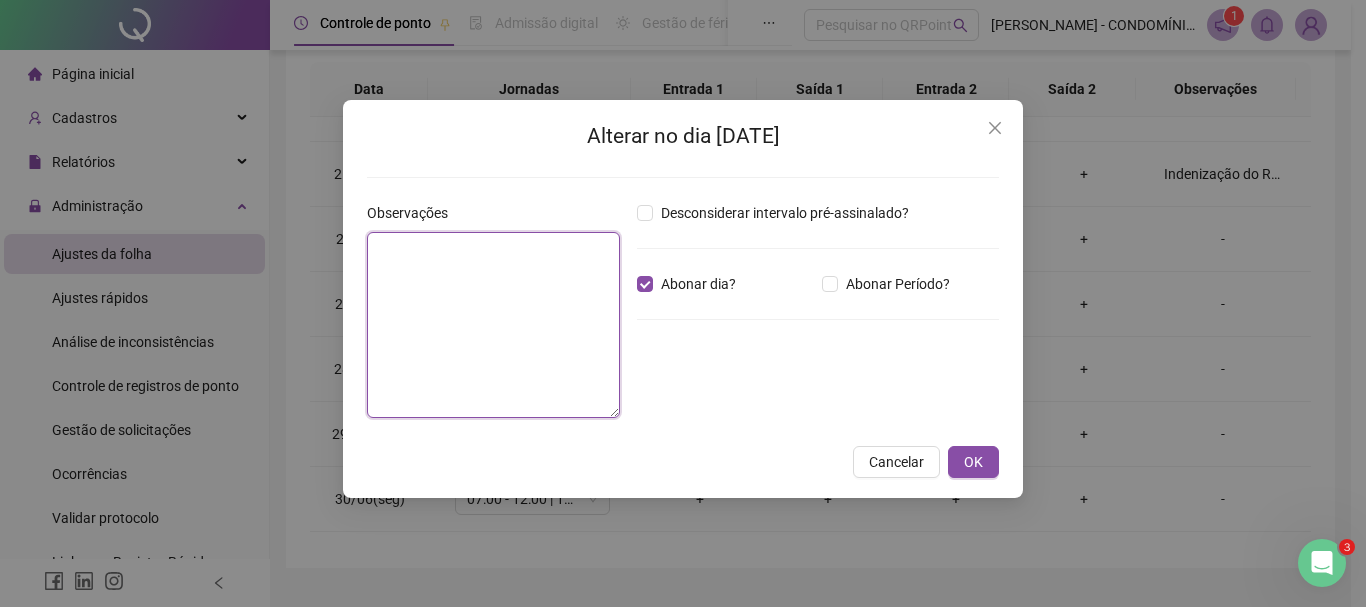 paste on "**********" 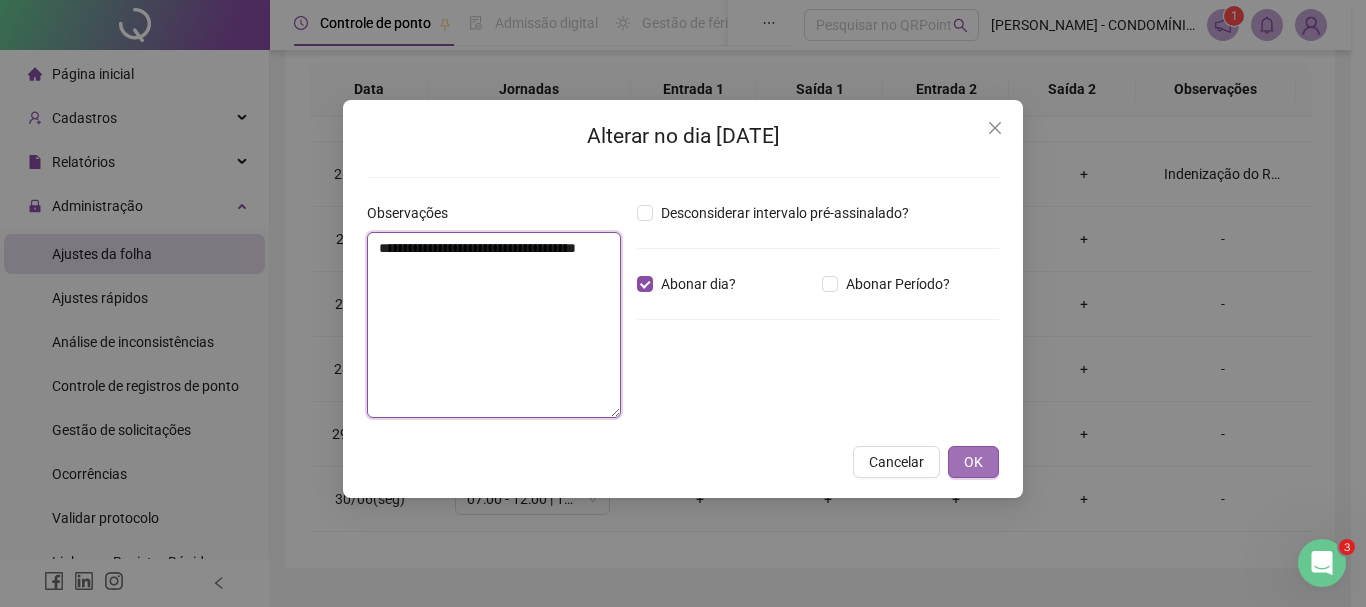 type on "**********" 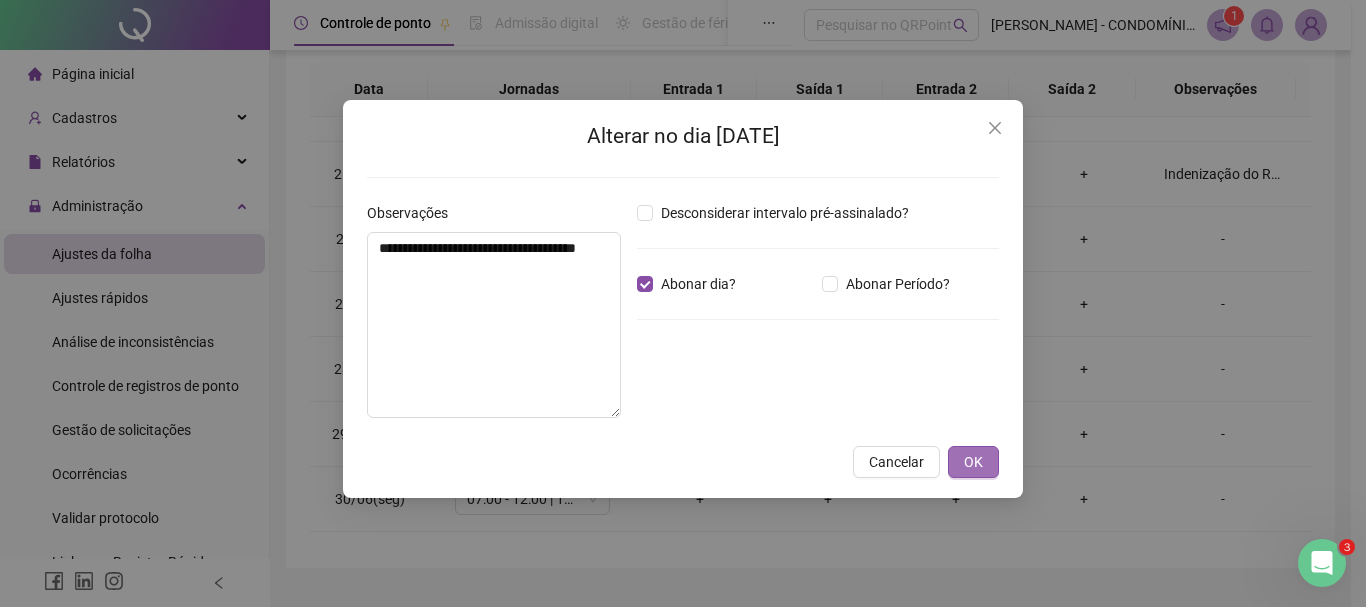 click on "OK" at bounding box center [973, 462] 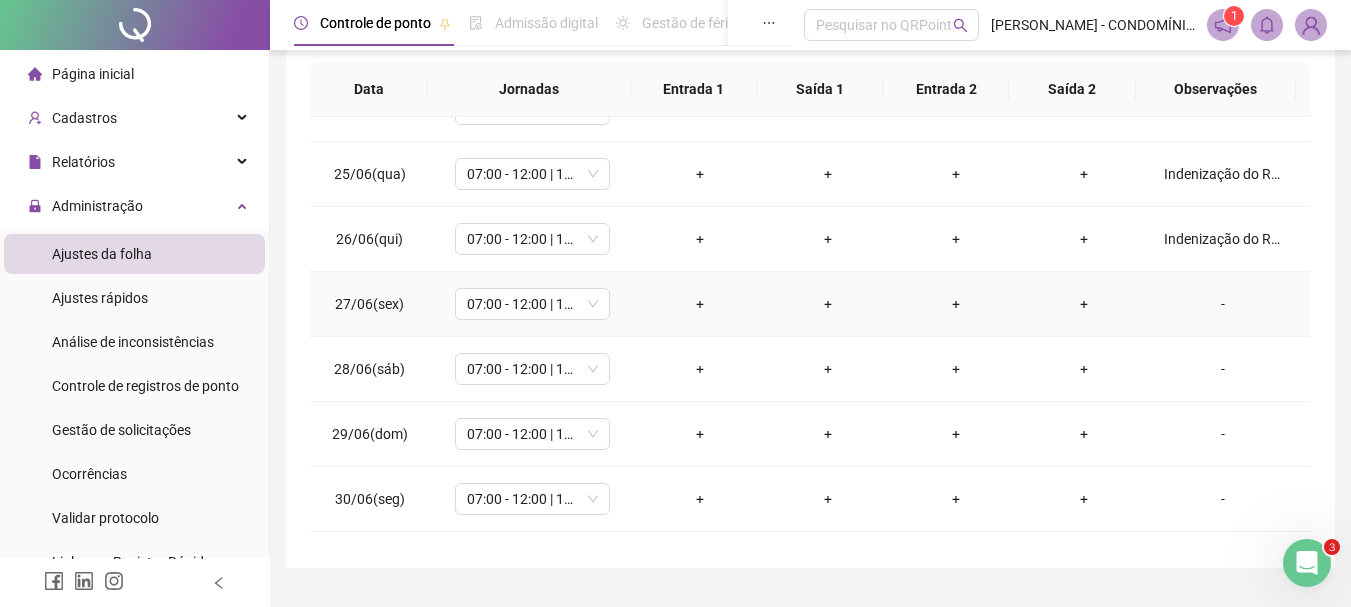 click on "-" at bounding box center (1223, 304) 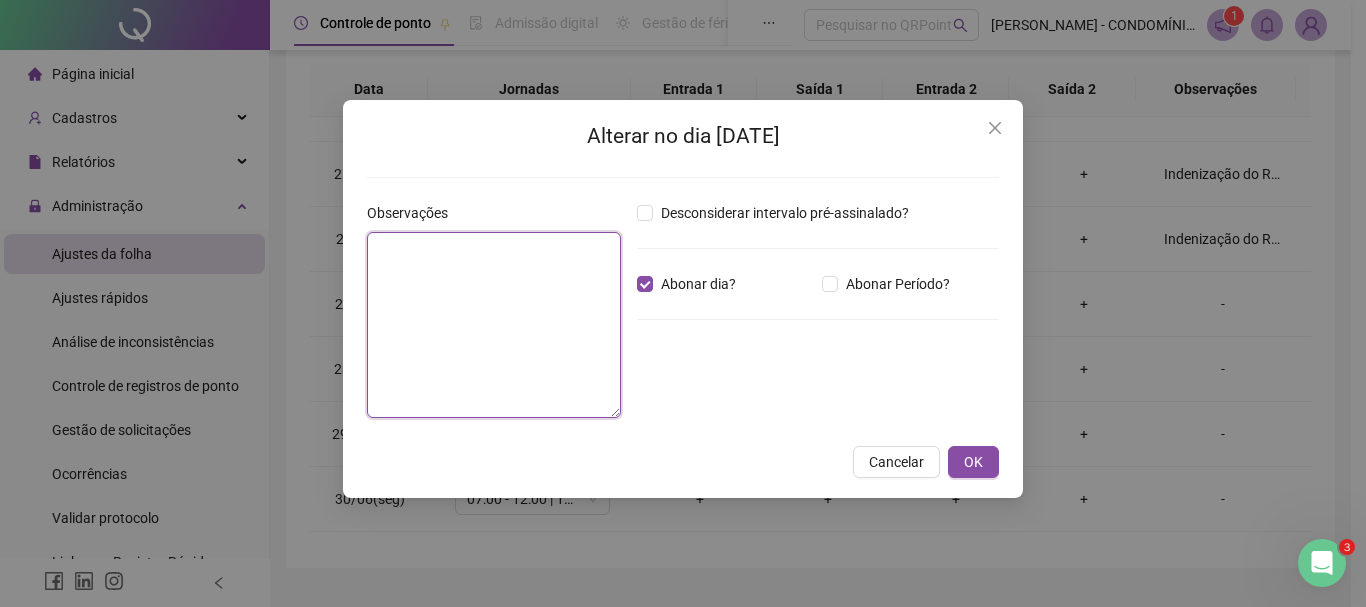 paste on "**********" 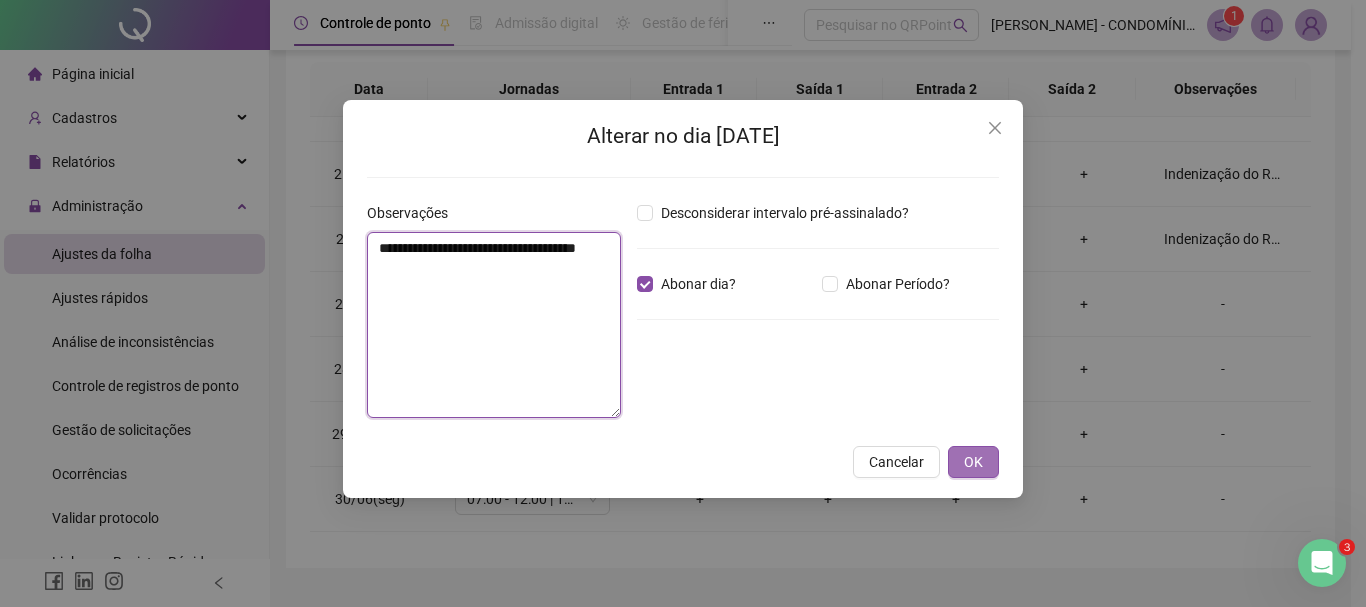 type on "**********" 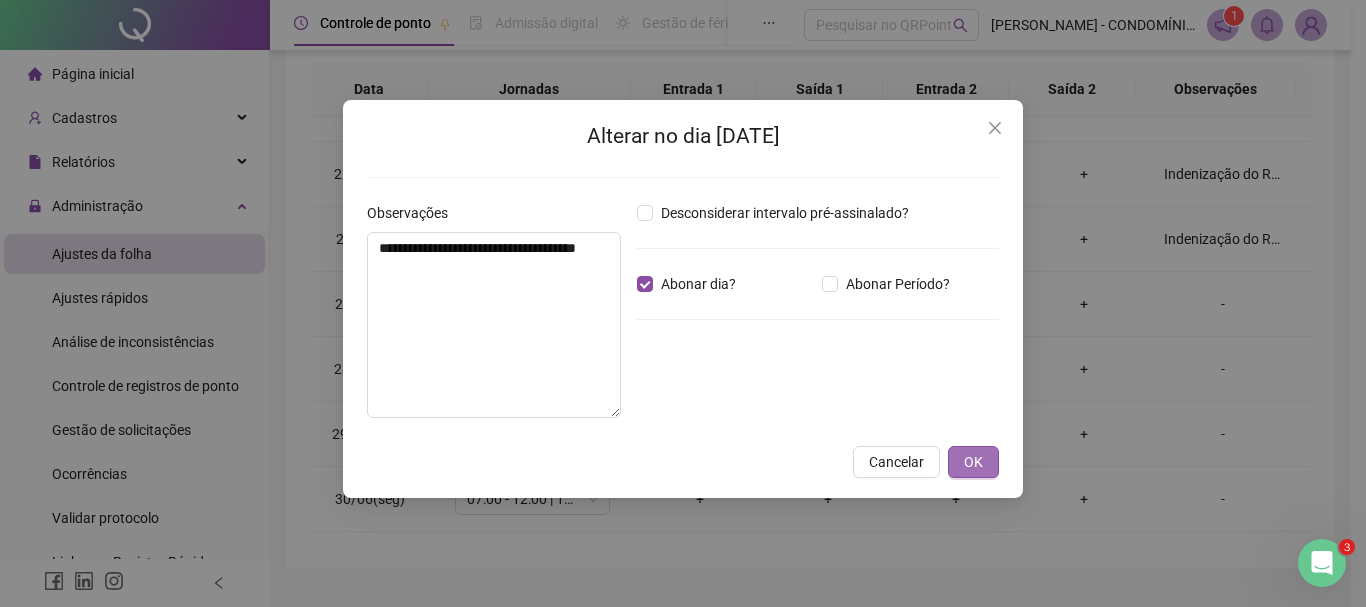 click on "OK" at bounding box center [973, 462] 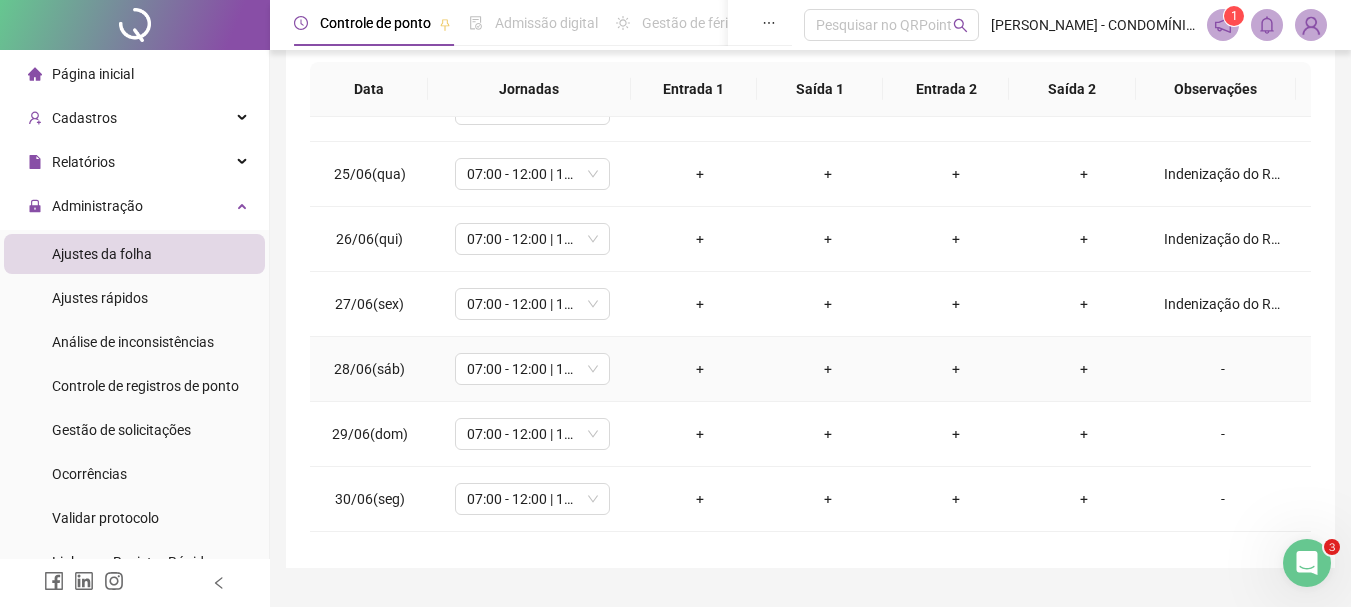click on "-" at bounding box center [1223, 369] 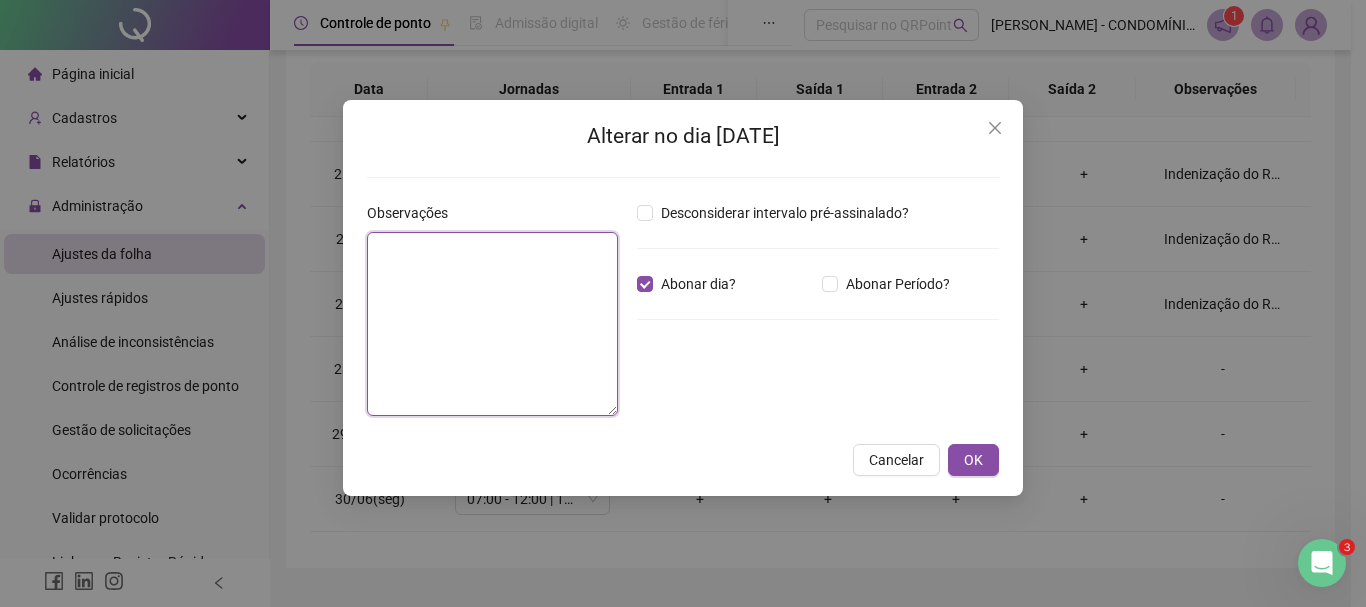 paste on "**********" 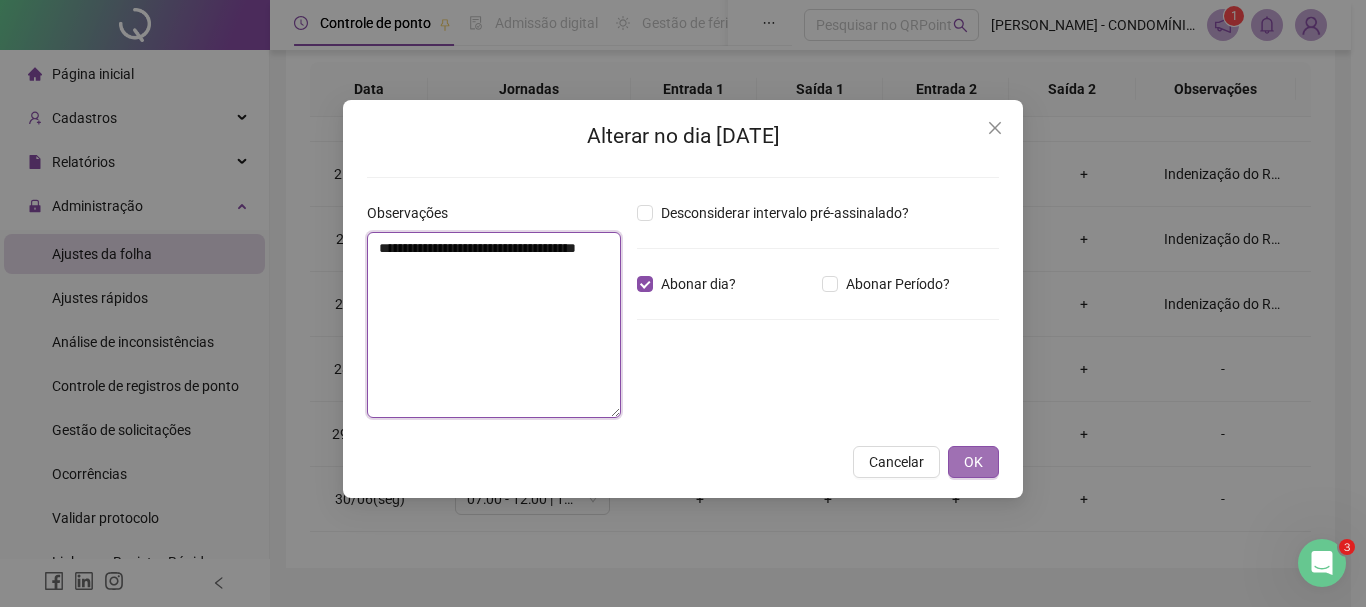 type on "**********" 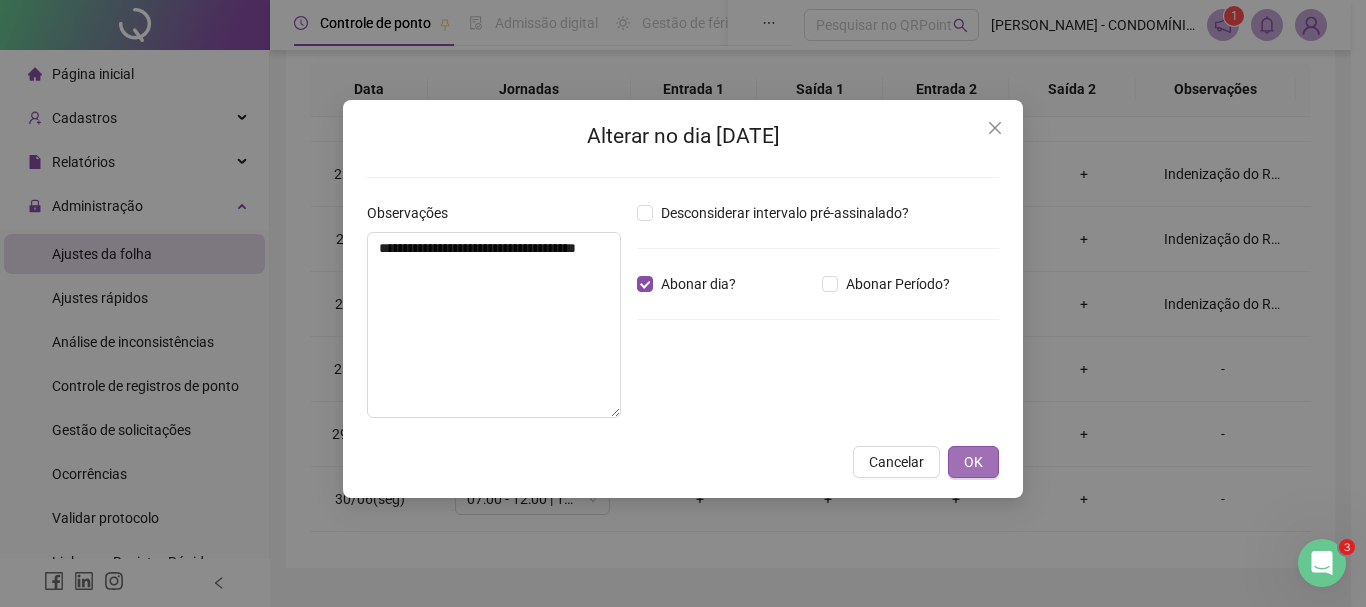 click on "OK" at bounding box center (973, 462) 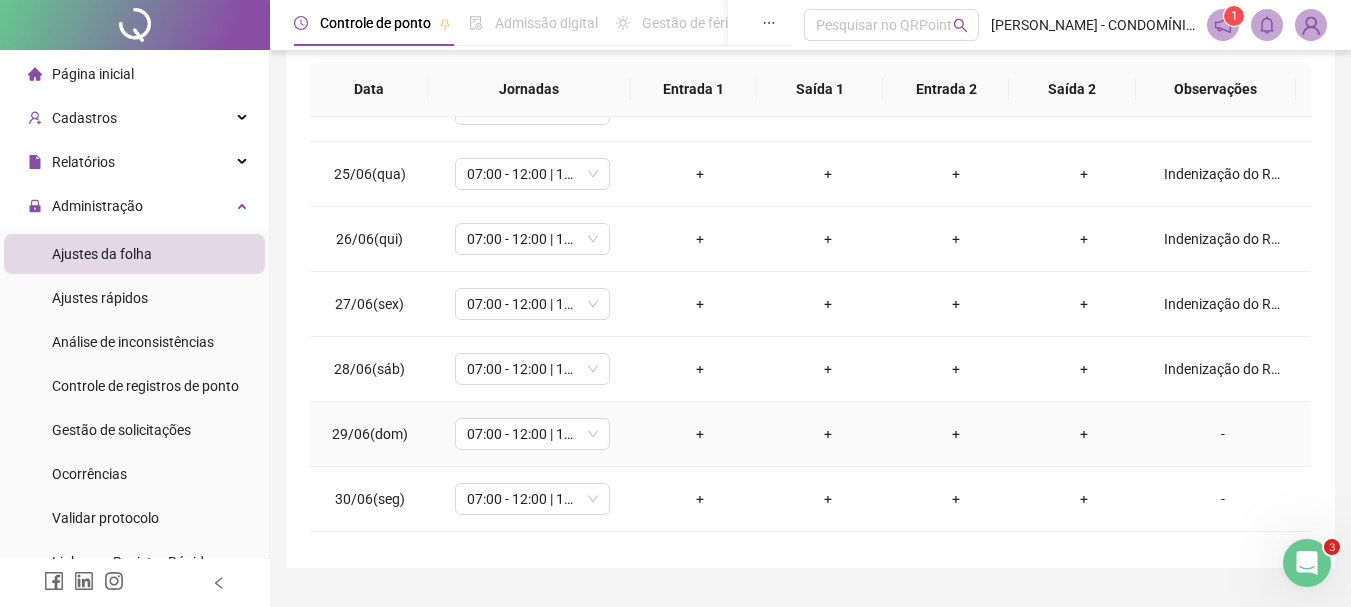 click on "-" at bounding box center (1223, 434) 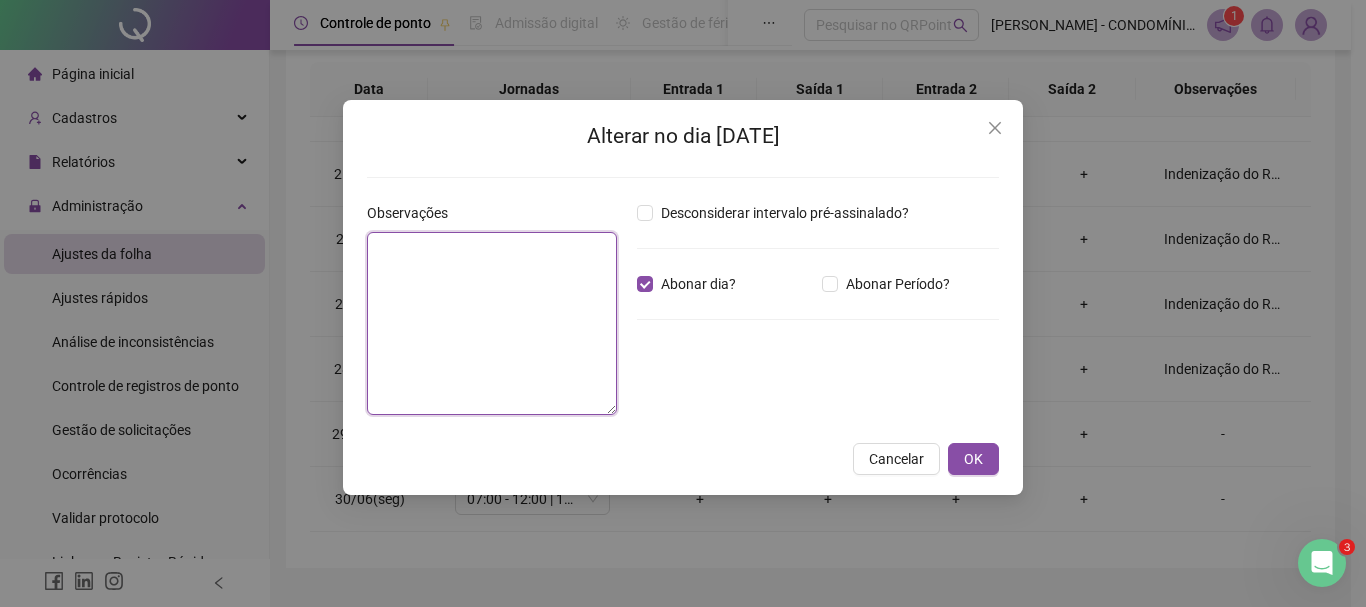 paste on "**********" 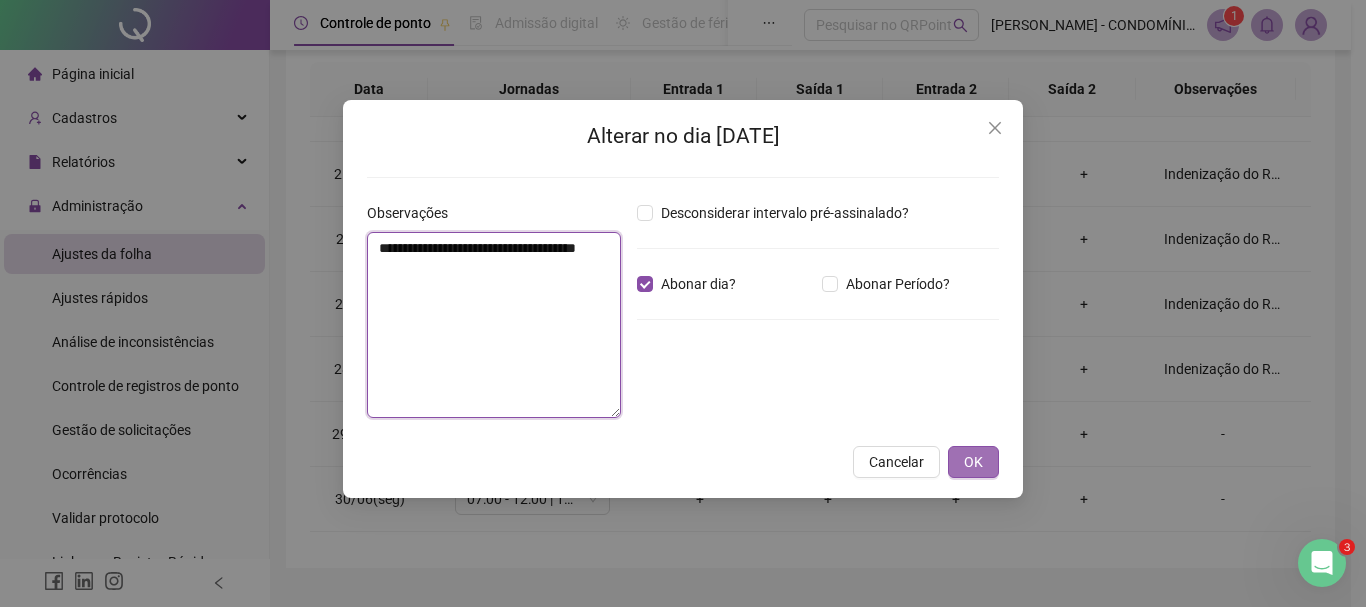 type on "**********" 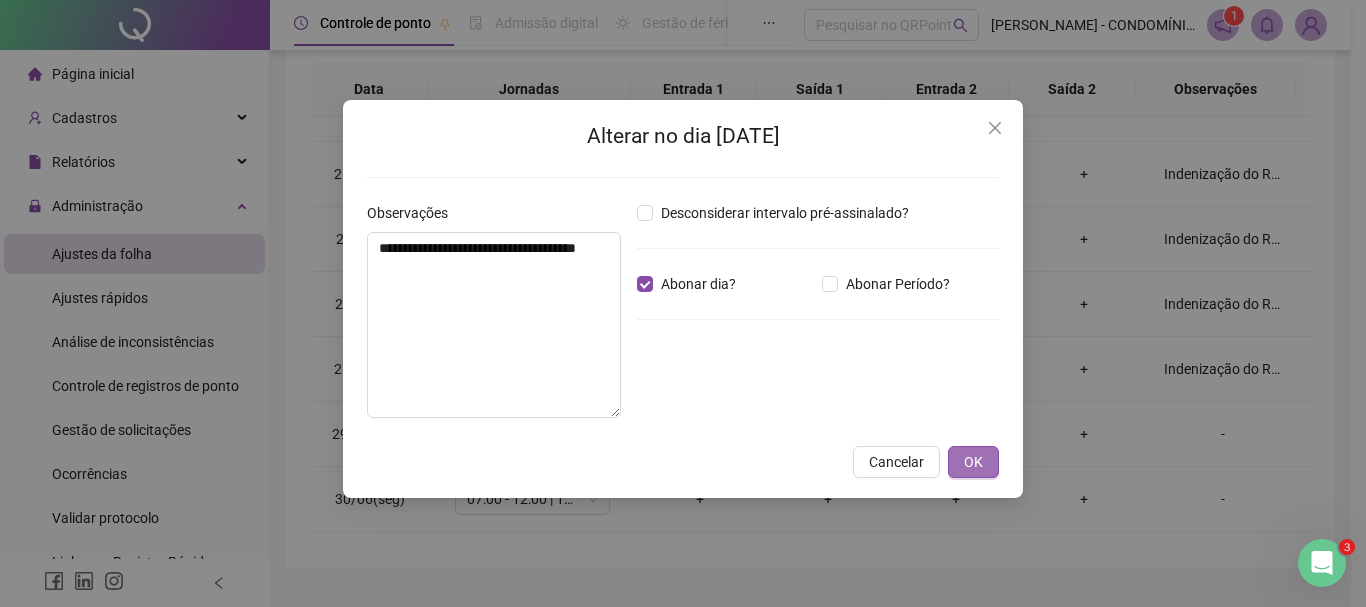 click on "OK" at bounding box center (973, 462) 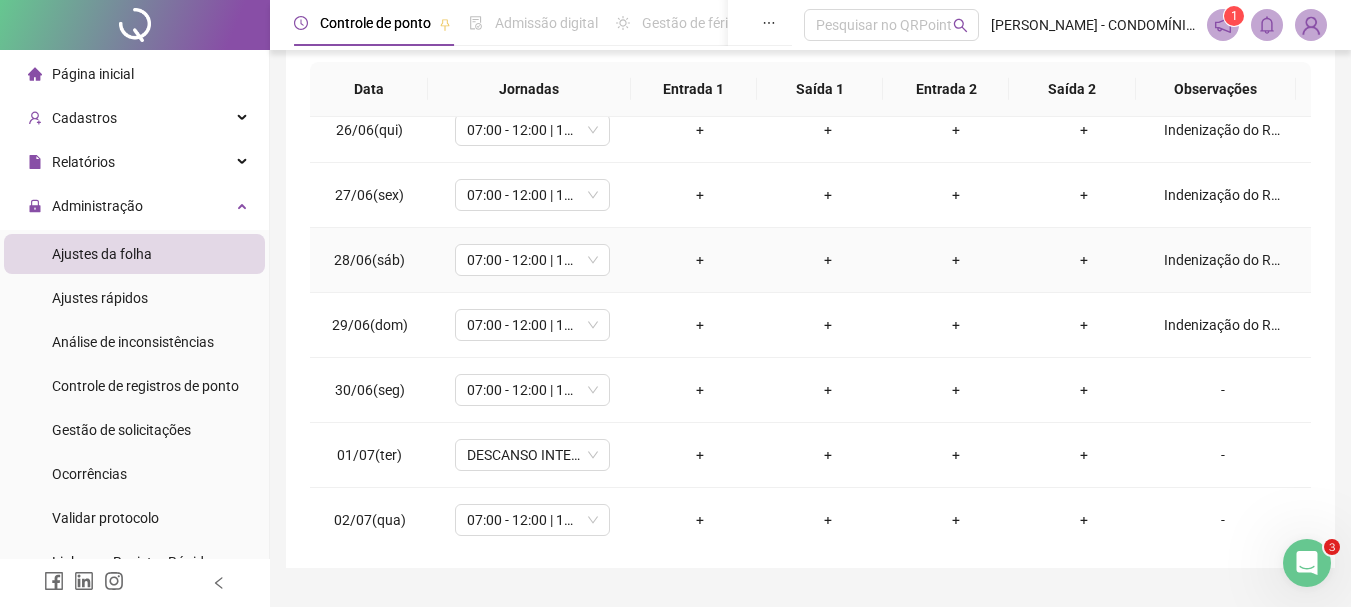 scroll, scrollTop: 418, scrollLeft: 0, axis: vertical 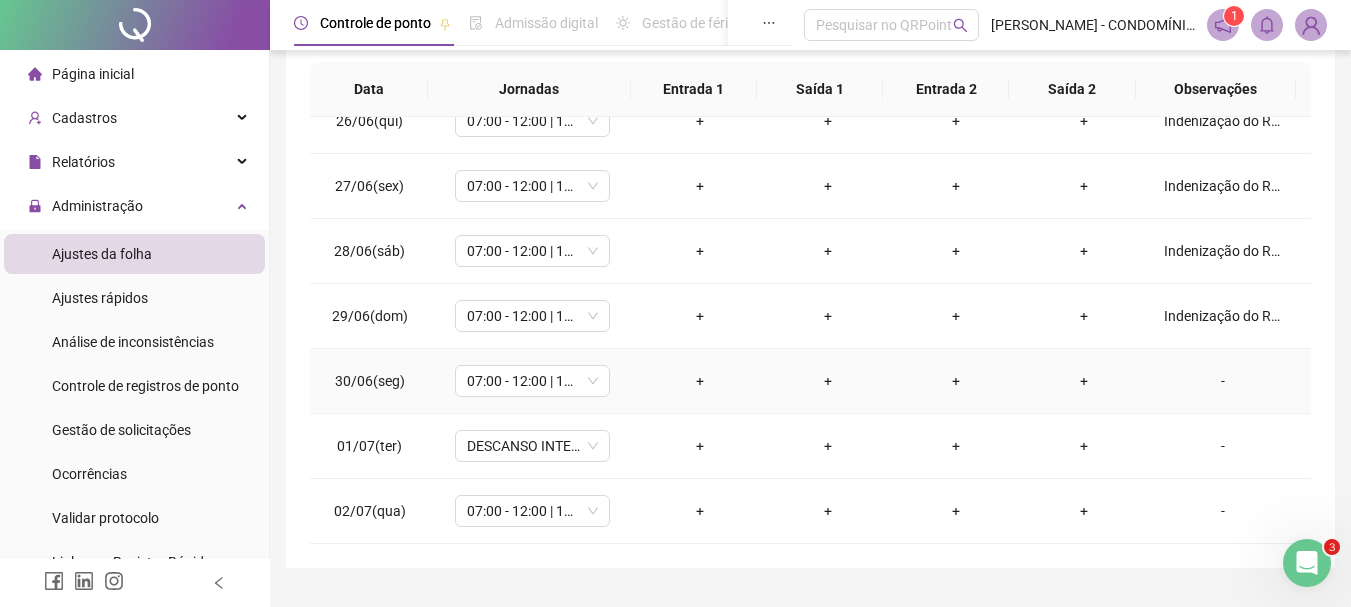 click on "-" at bounding box center [1223, 381] 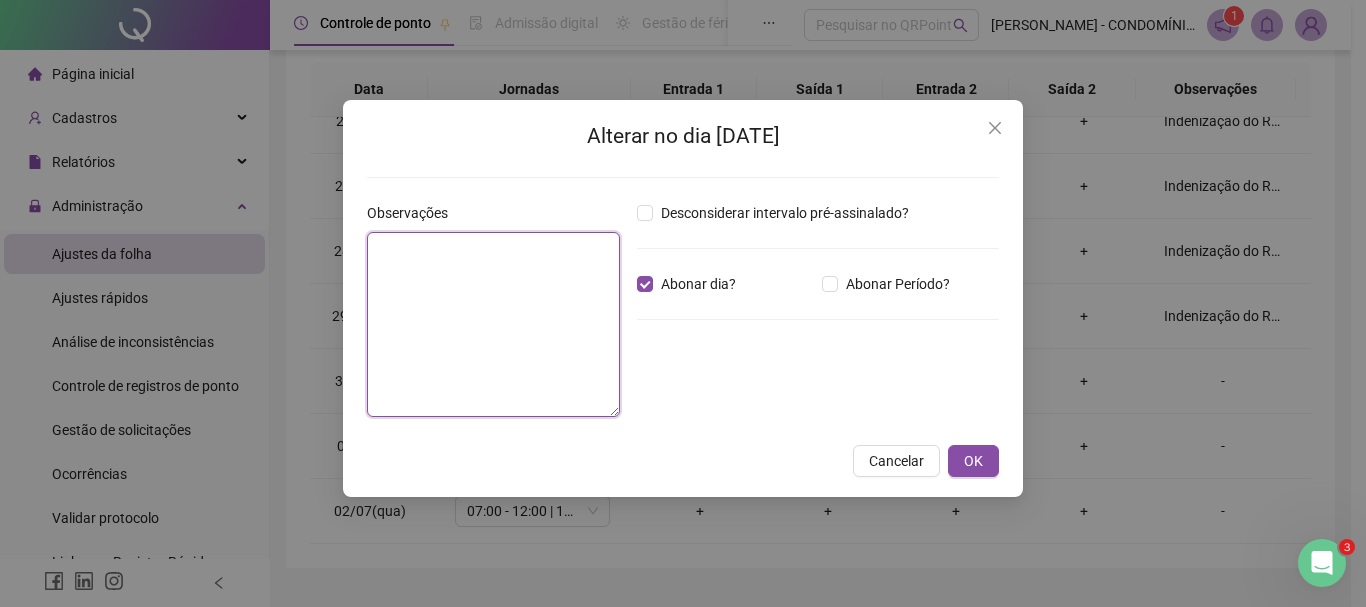 paste on "**********" 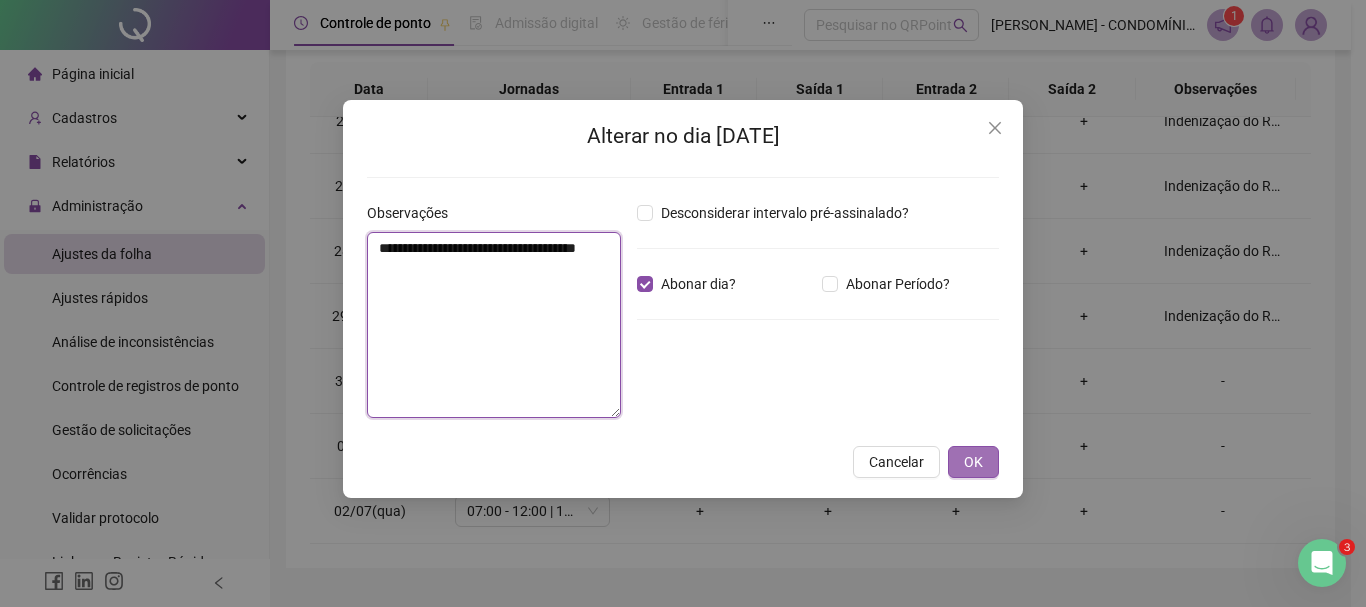 type on "**********" 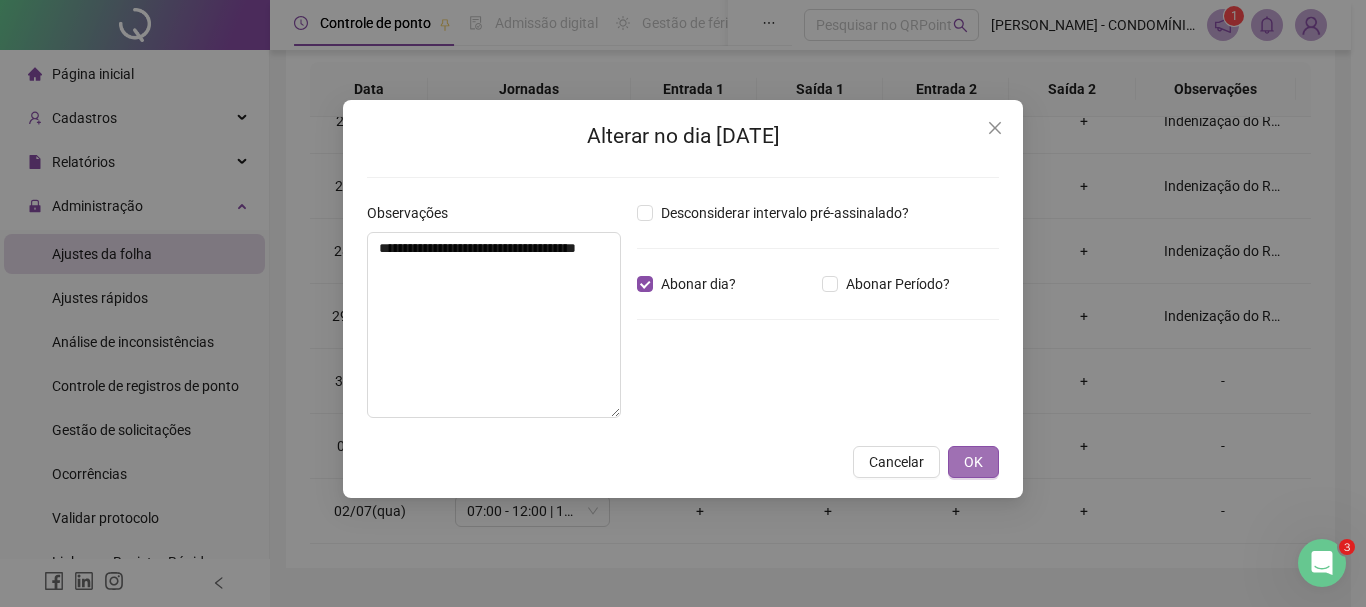 click on "OK" at bounding box center [973, 462] 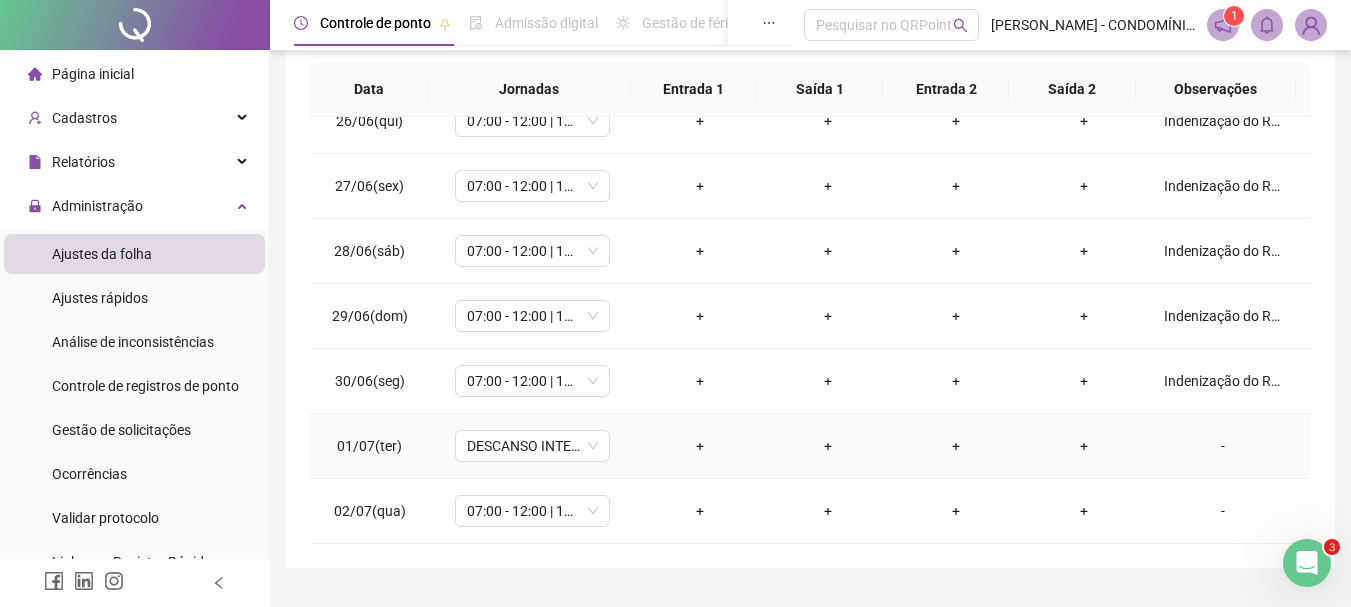 click on "-" at bounding box center [1223, 446] 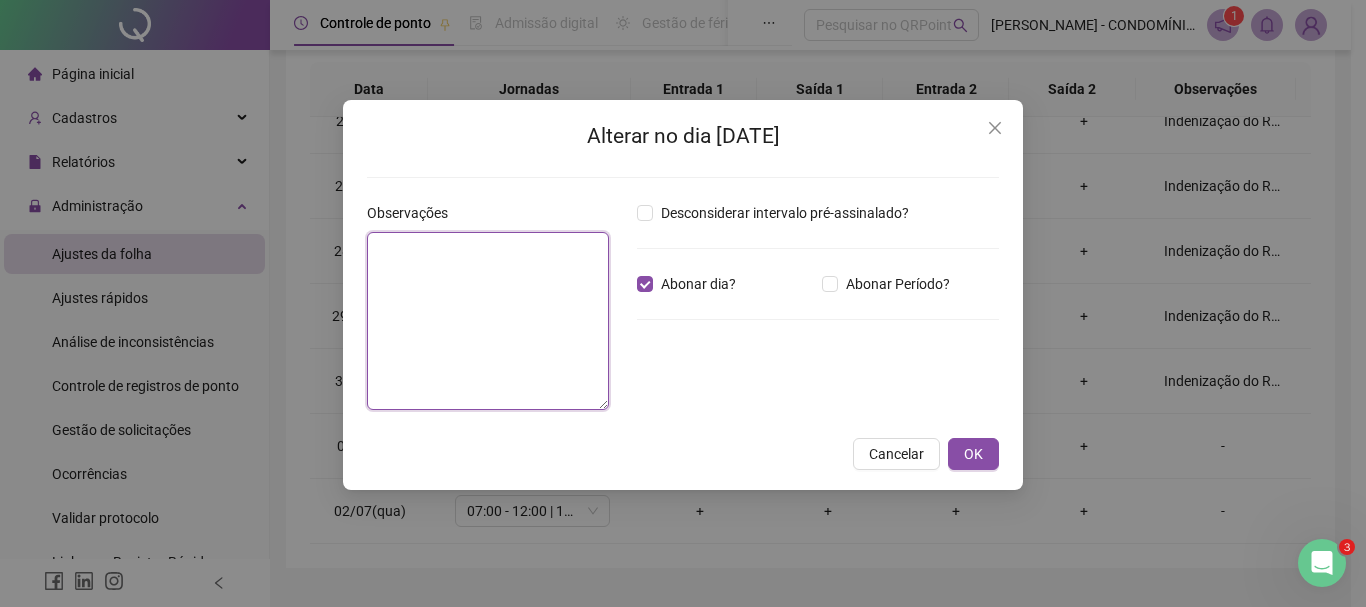 paste on "**********" 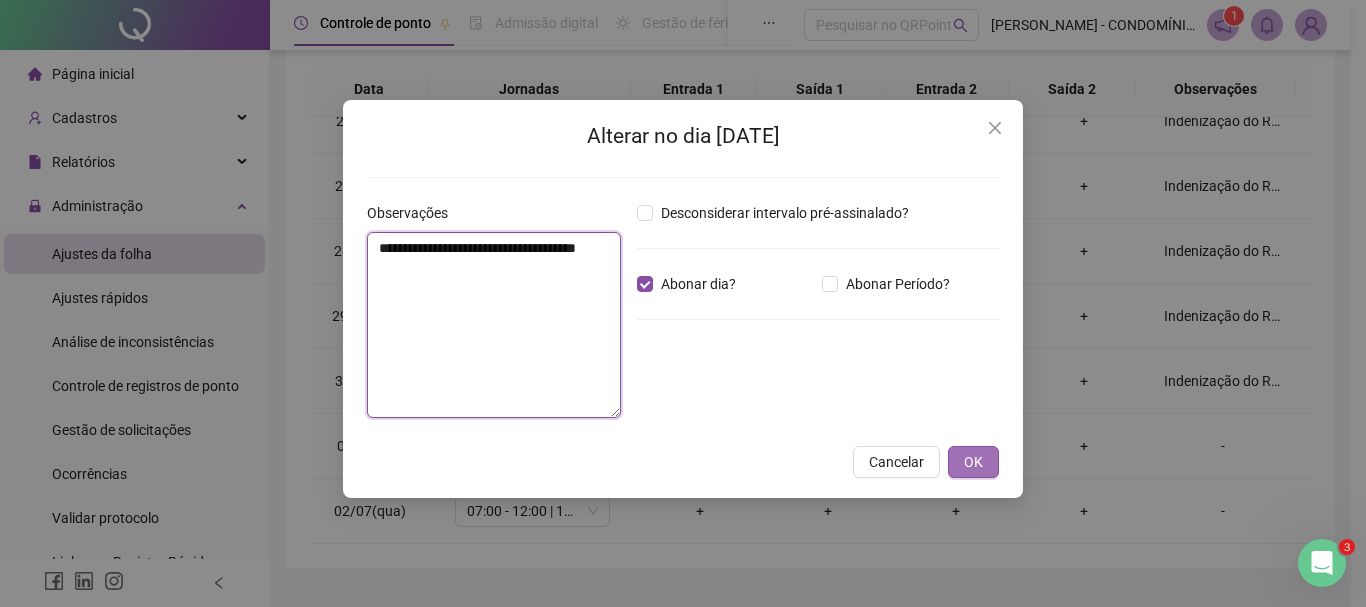 type on "**********" 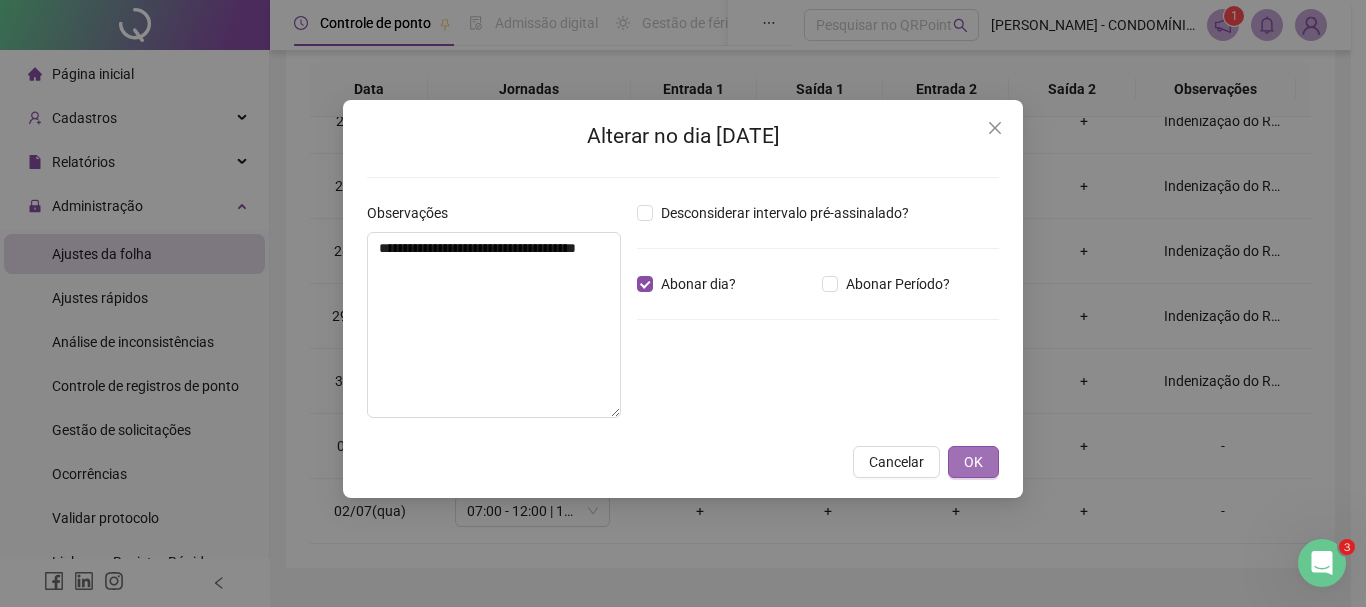 click on "OK" at bounding box center [973, 462] 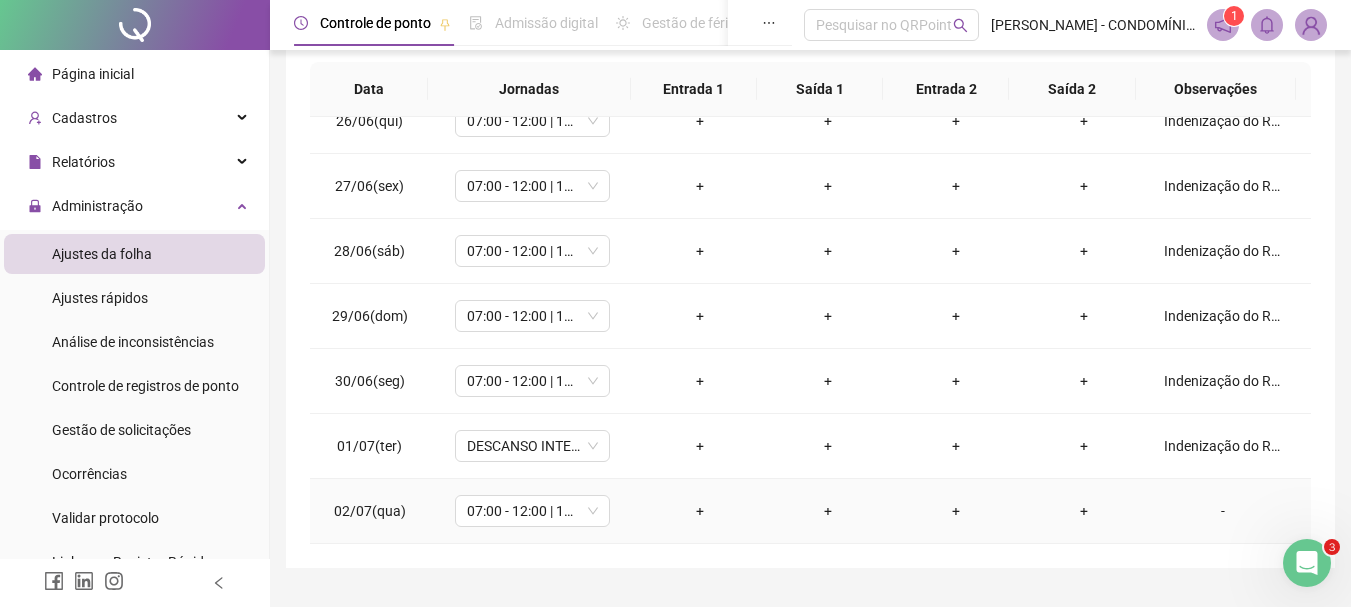 click on "-" at bounding box center (1223, 511) 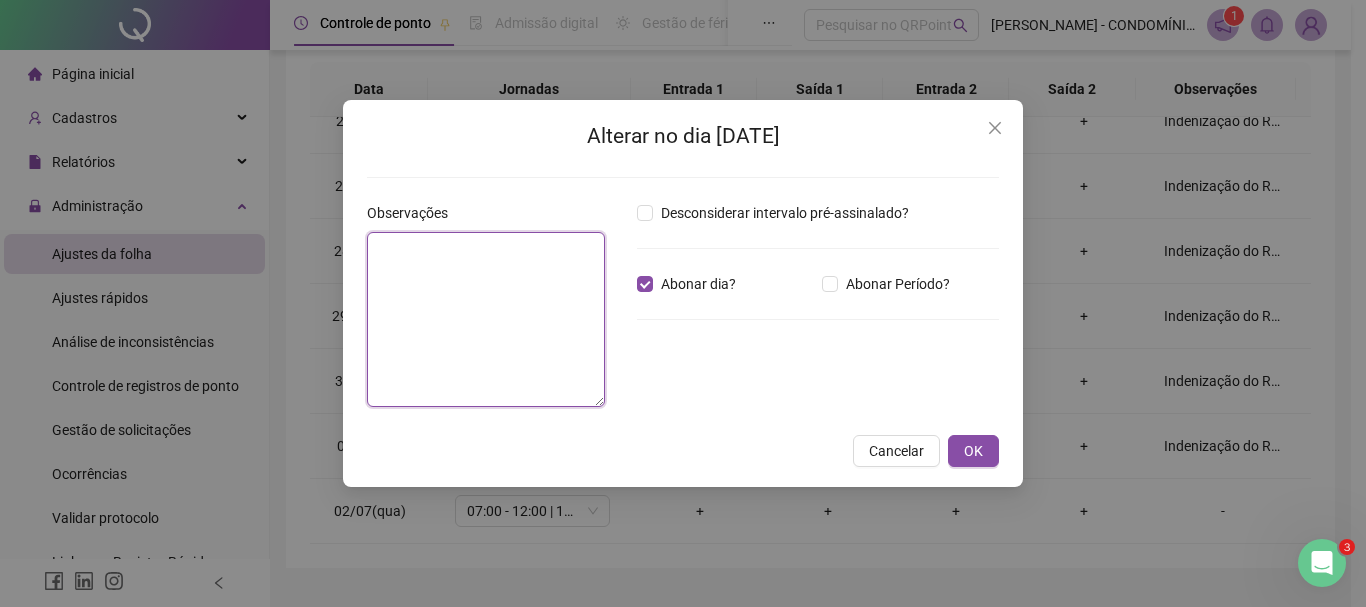 paste on "**********" 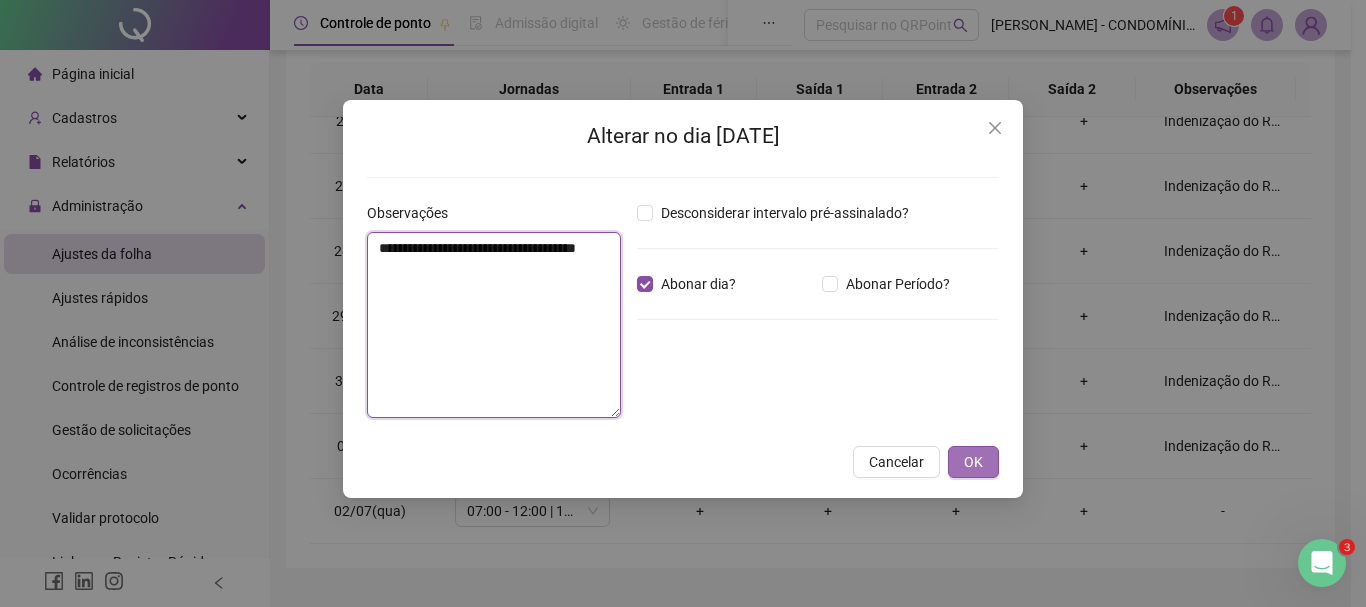 type on "**********" 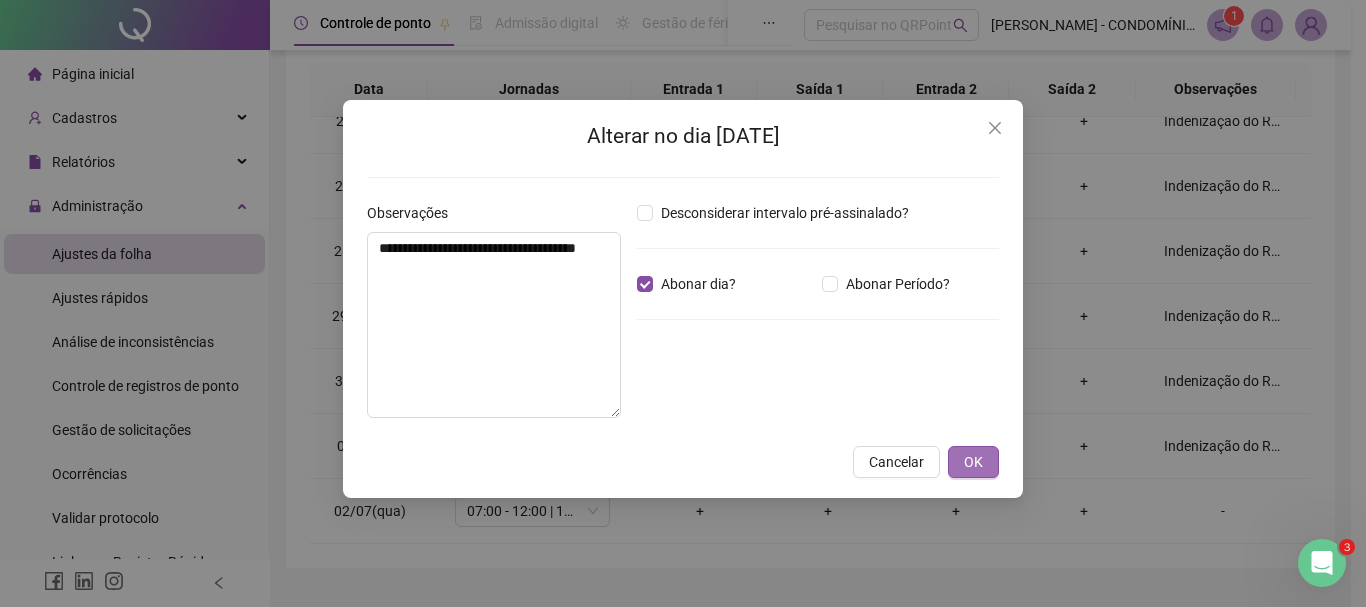 click on "OK" at bounding box center [973, 462] 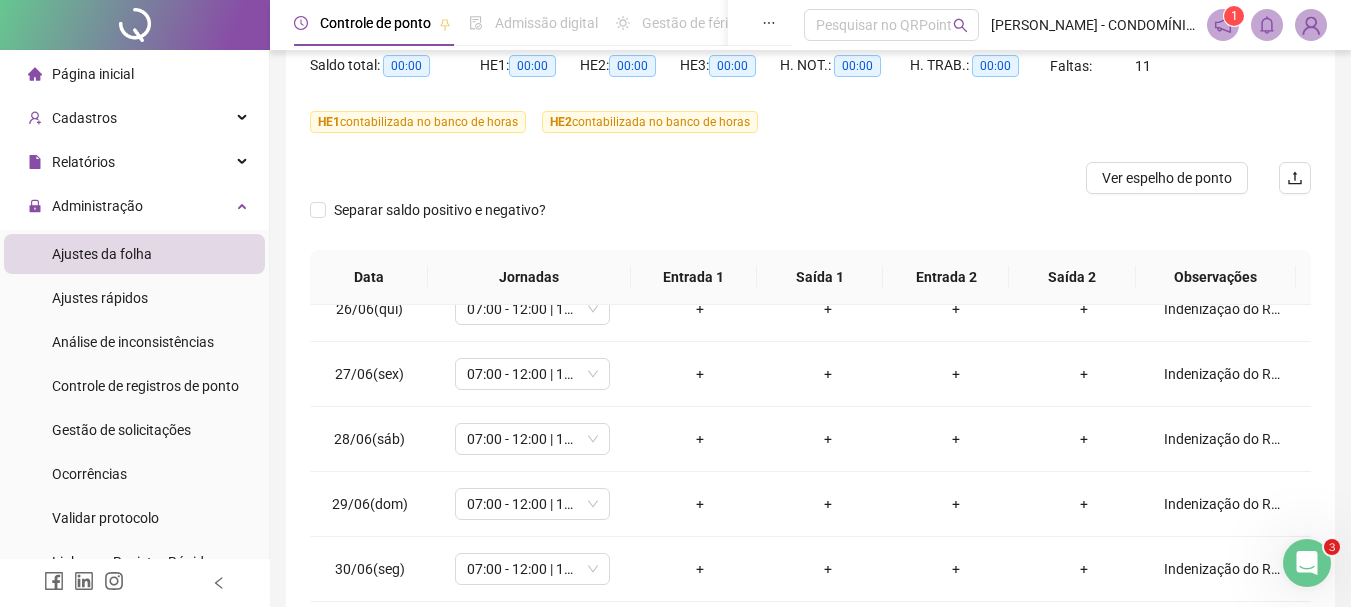 scroll, scrollTop: 447, scrollLeft: 0, axis: vertical 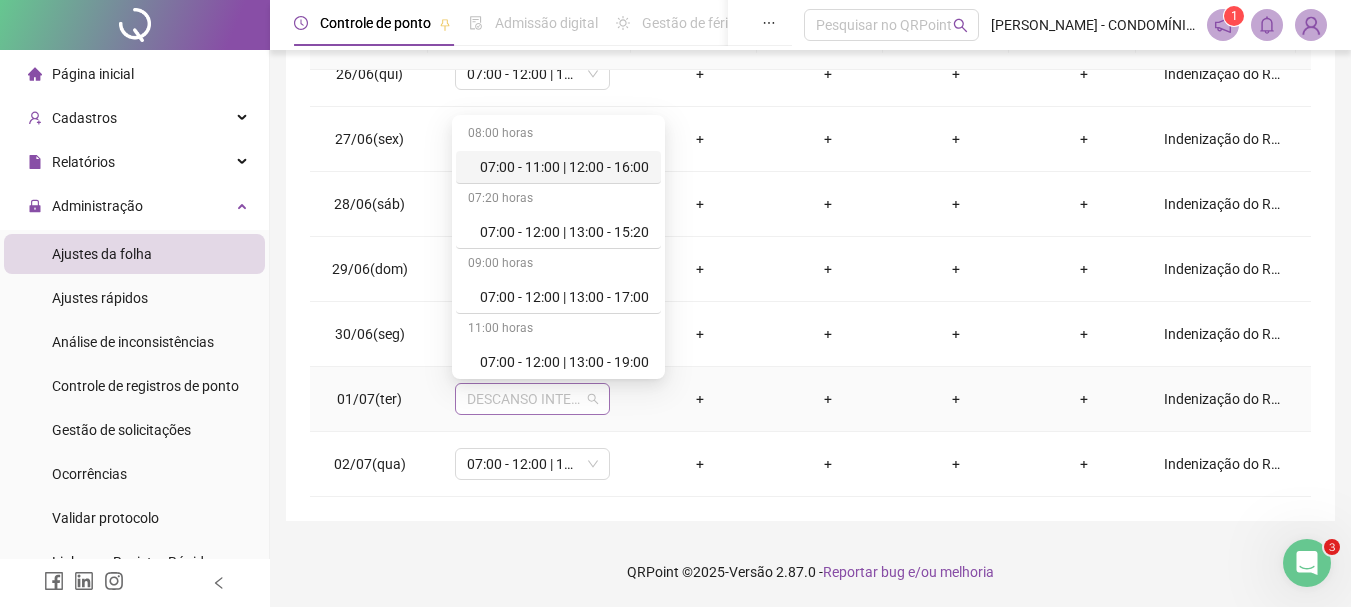drag, startPoint x: 511, startPoint y: 397, endPoint x: 556, endPoint y: 366, distance: 54.644306 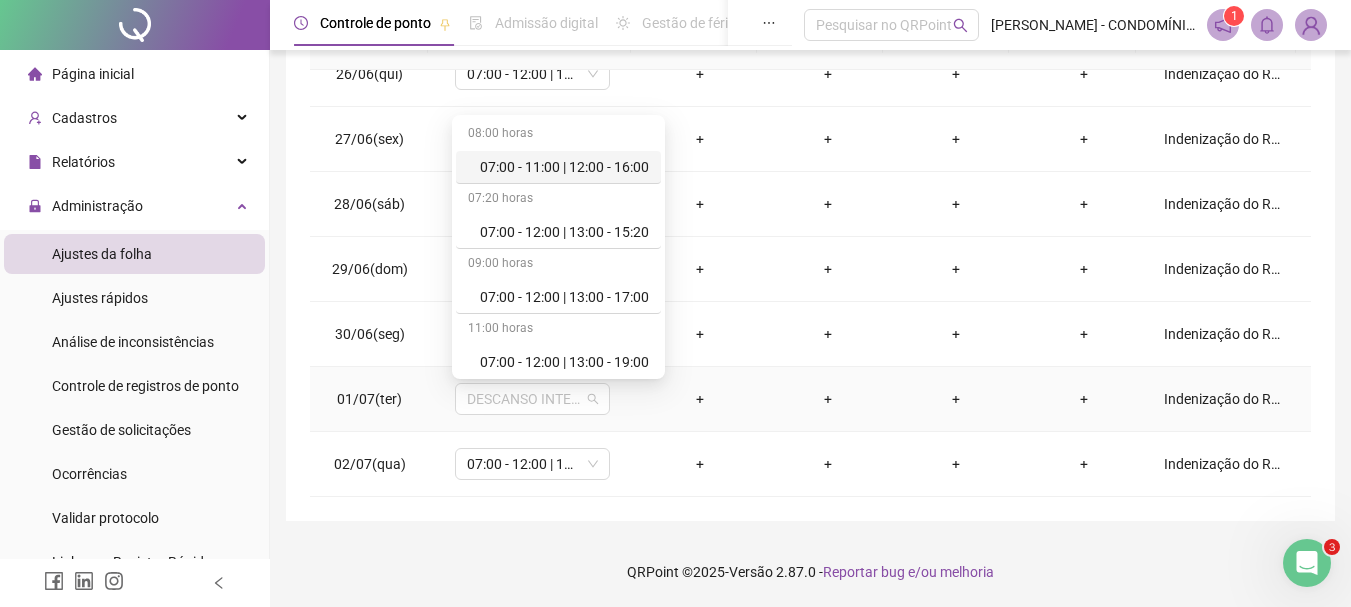 click on "DESCANSO INTER-JORNADA" at bounding box center (532, 399) 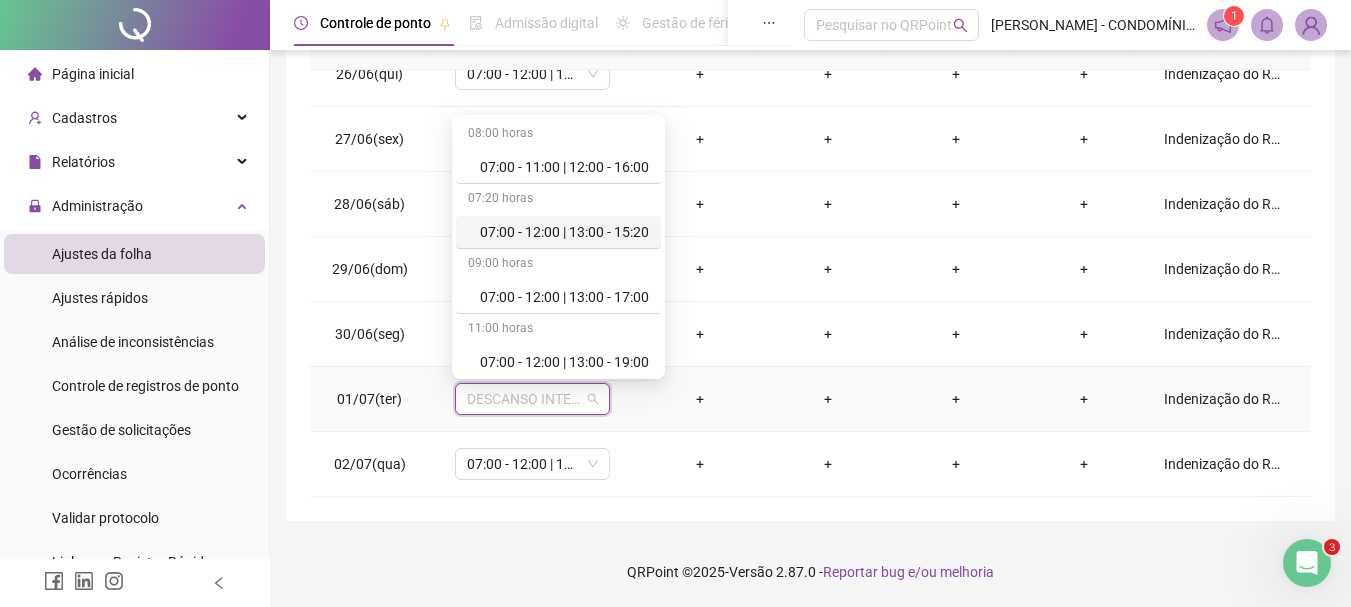 click on "07:00 - 12:00 | 13:00 - 15:20" at bounding box center [564, 232] 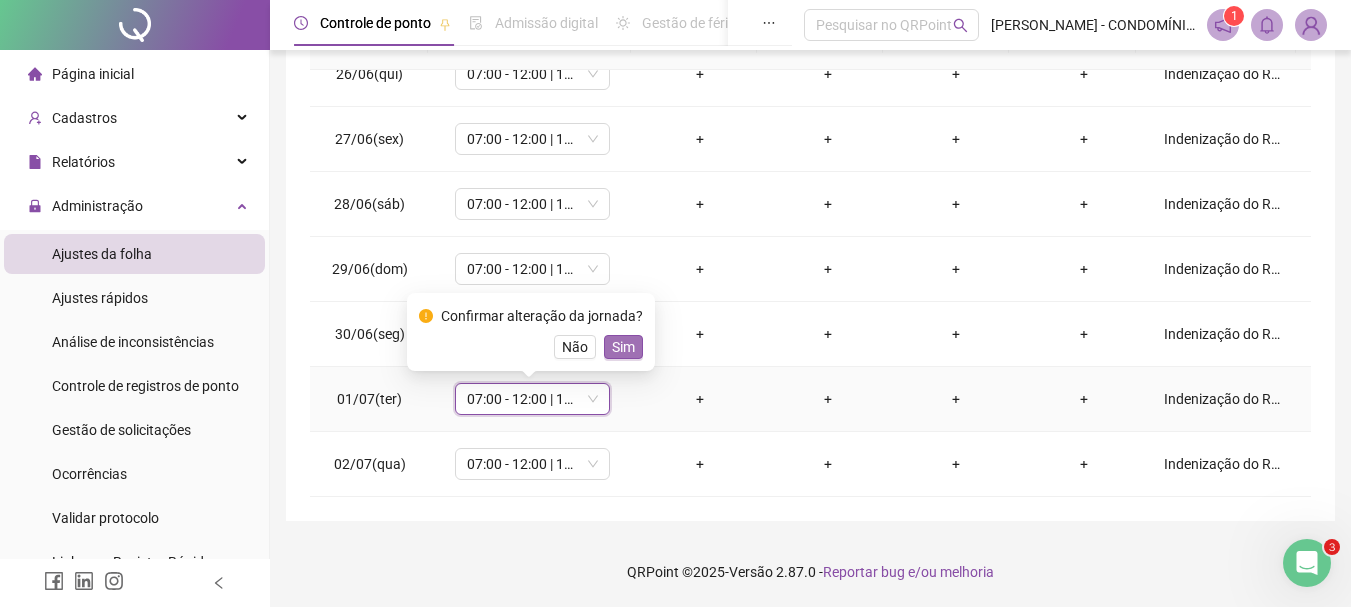 click on "Sim" at bounding box center [623, 347] 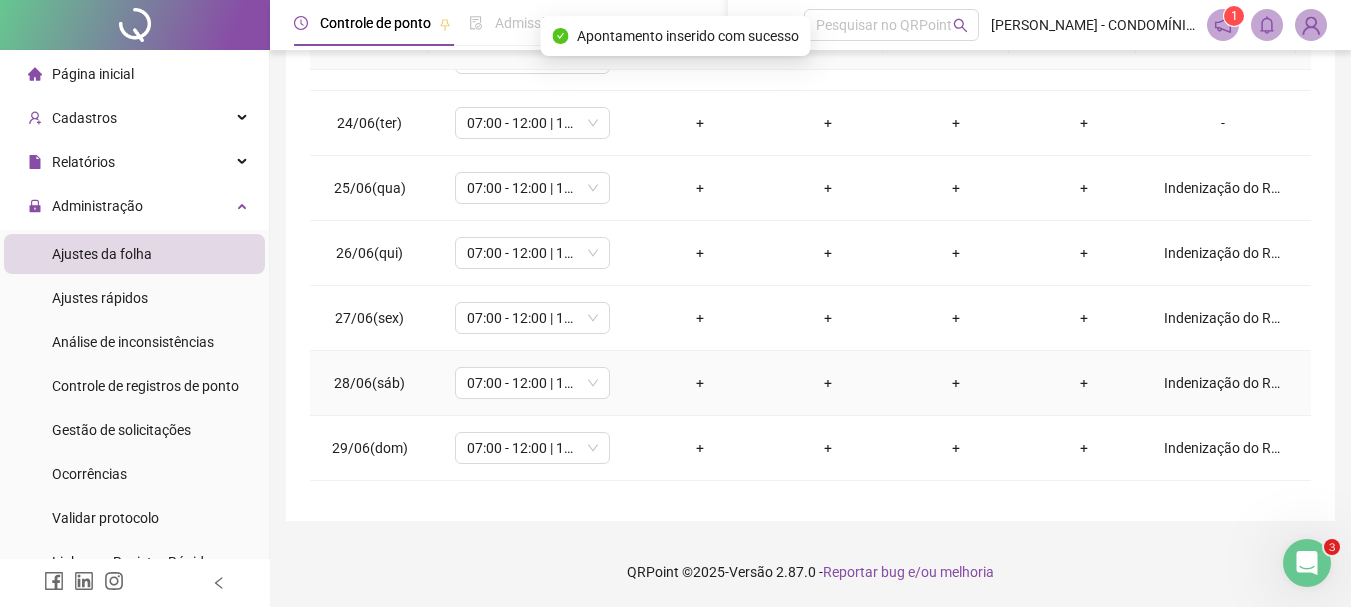 scroll, scrollTop: 0, scrollLeft: 0, axis: both 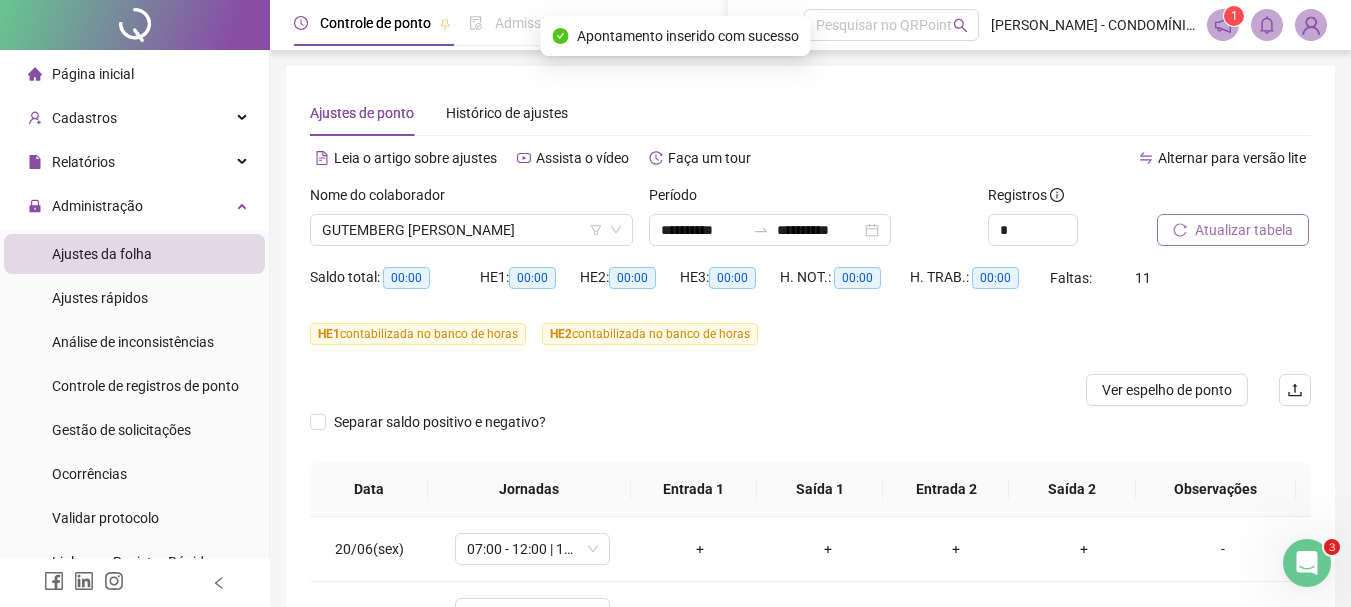 click on "Atualizar tabela" at bounding box center [1244, 230] 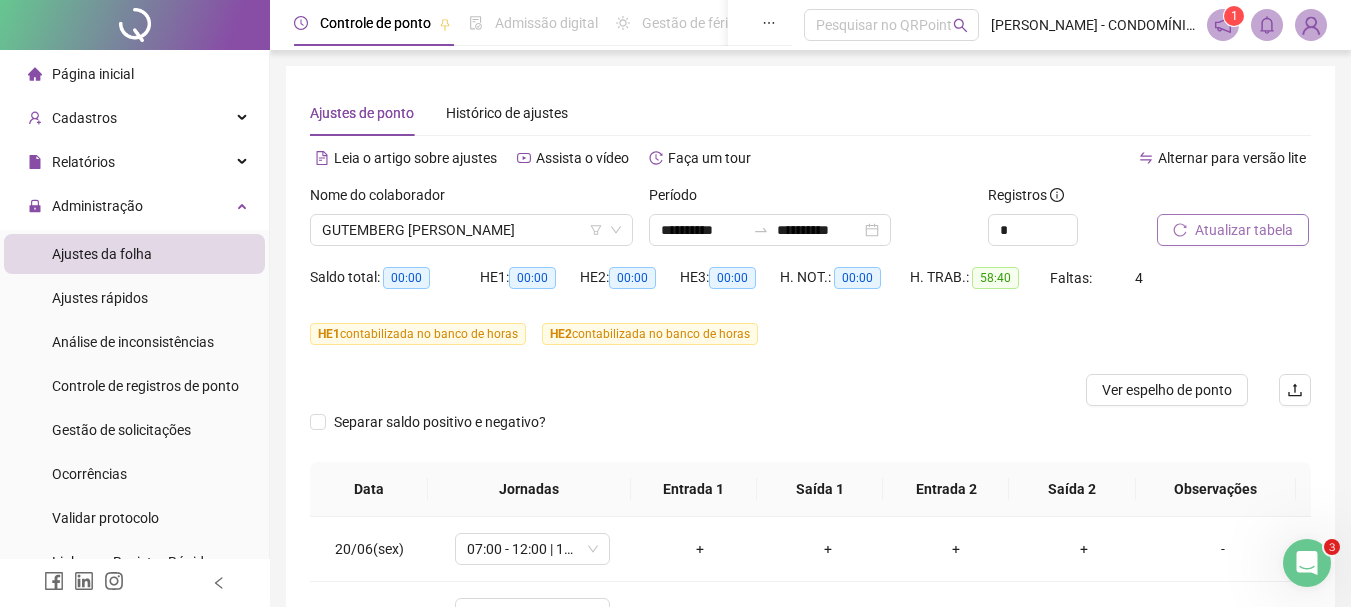 click on "Atualizar tabela" at bounding box center [1244, 230] 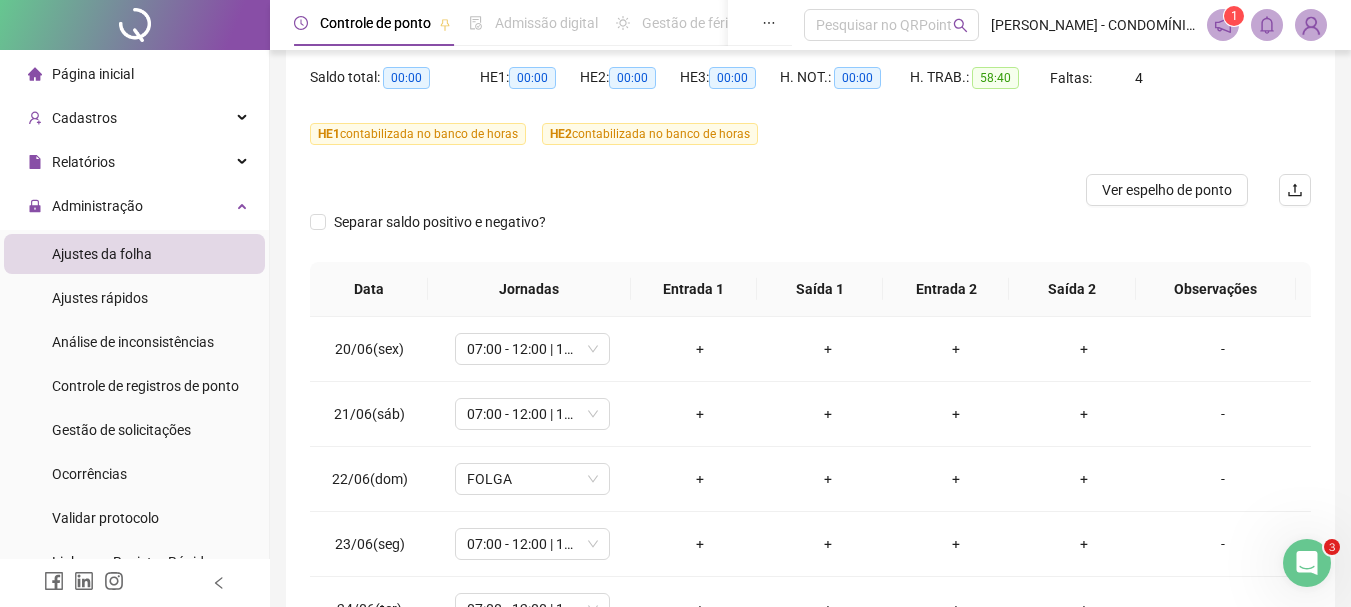 scroll, scrollTop: 0, scrollLeft: 0, axis: both 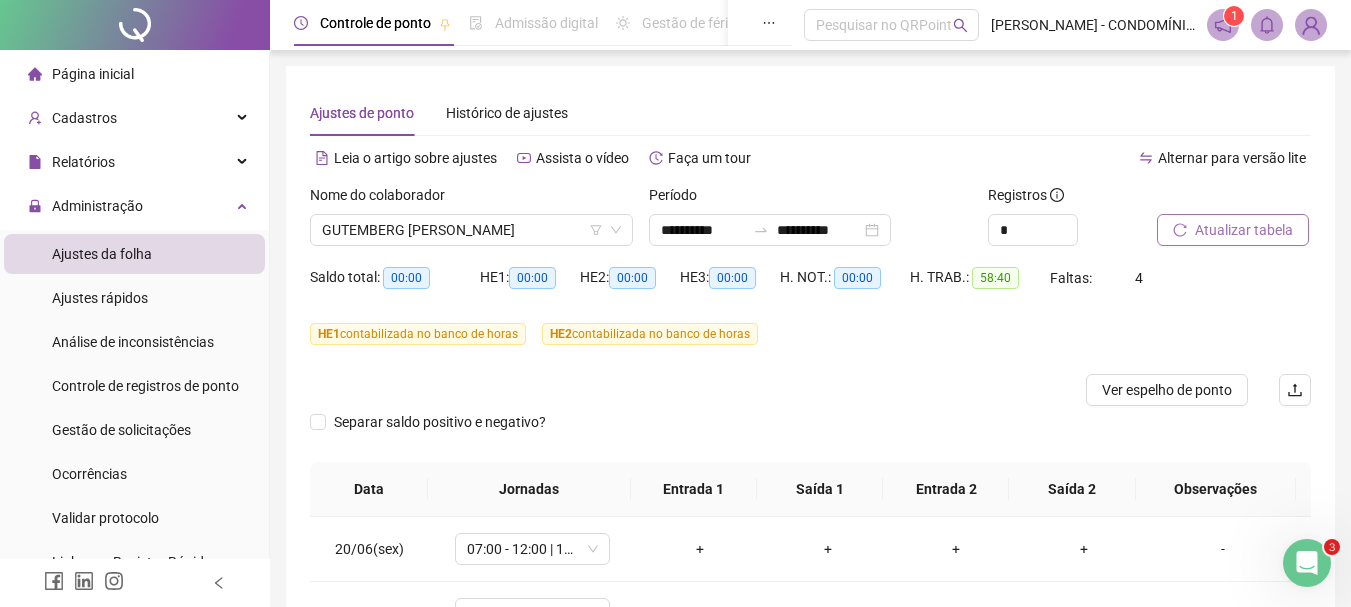 click on "Atualizar tabela" at bounding box center (1244, 230) 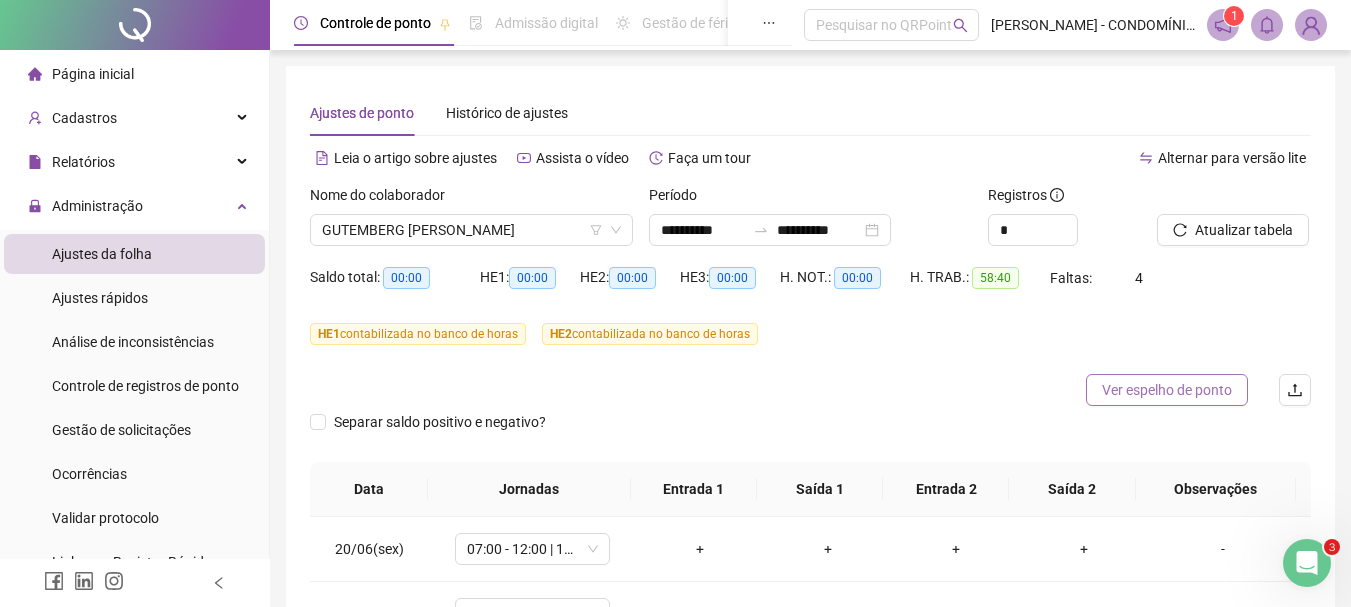 click on "Ver espelho de ponto" at bounding box center [1167, 390] 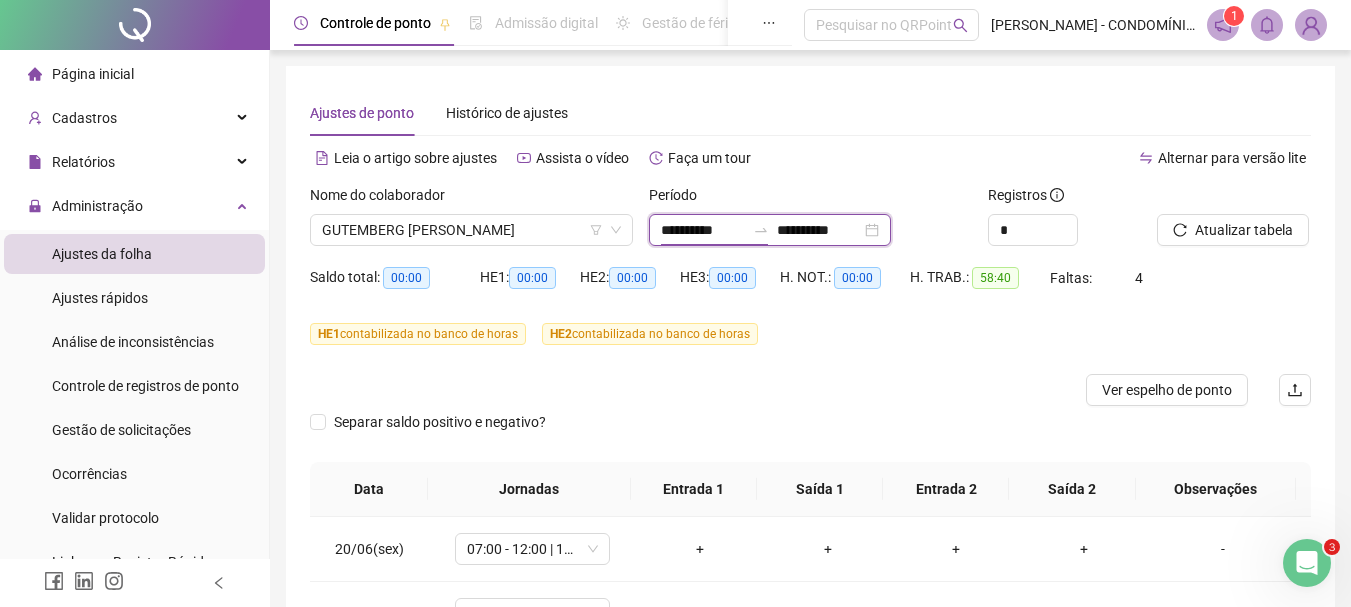 click on "**********" at bounding box center [703, 230] 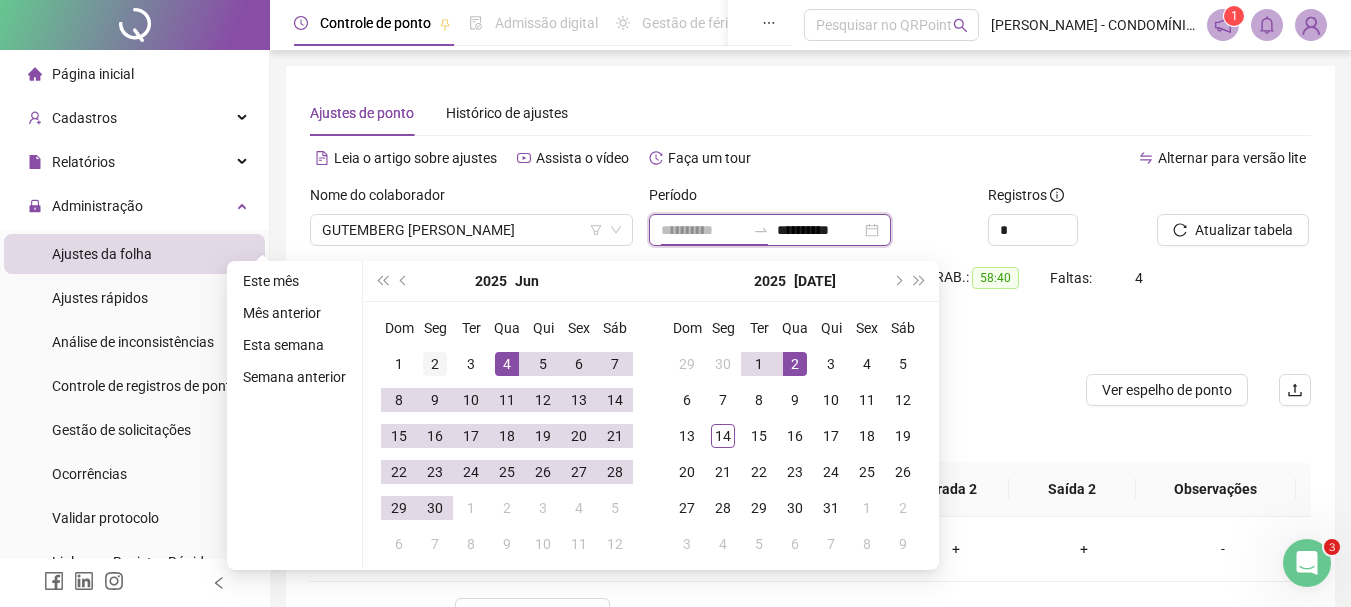 type on "**********" 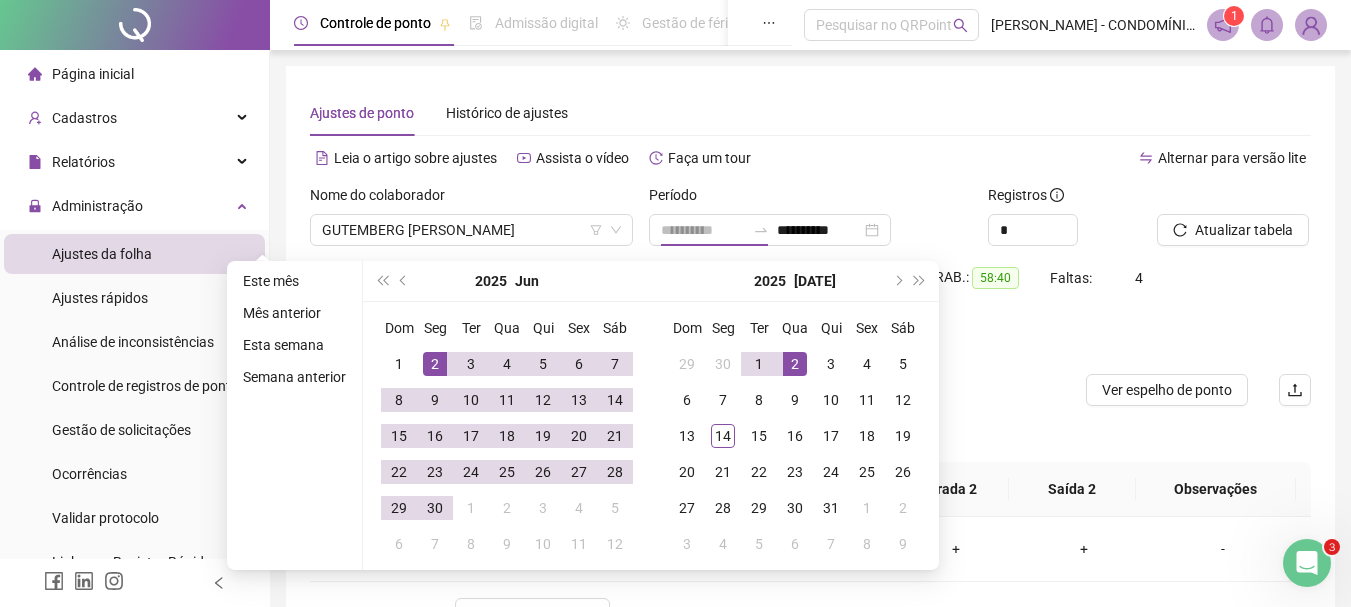 click on "2" at bounding box center (435, 364) 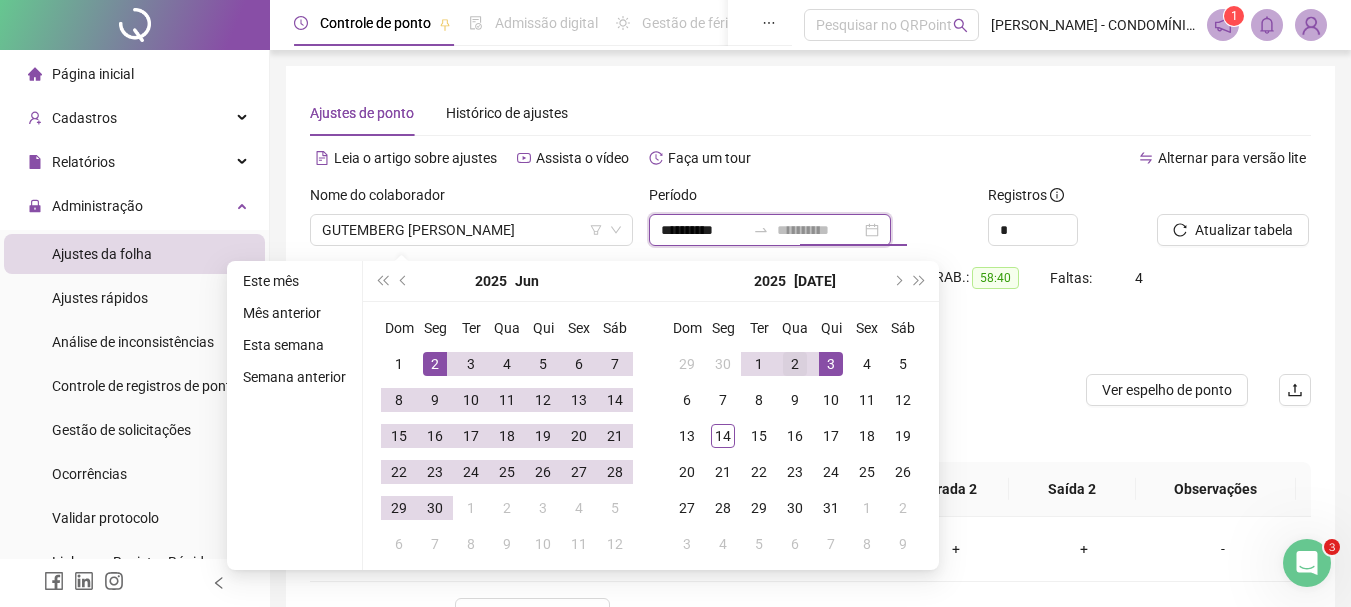 type on "**********" 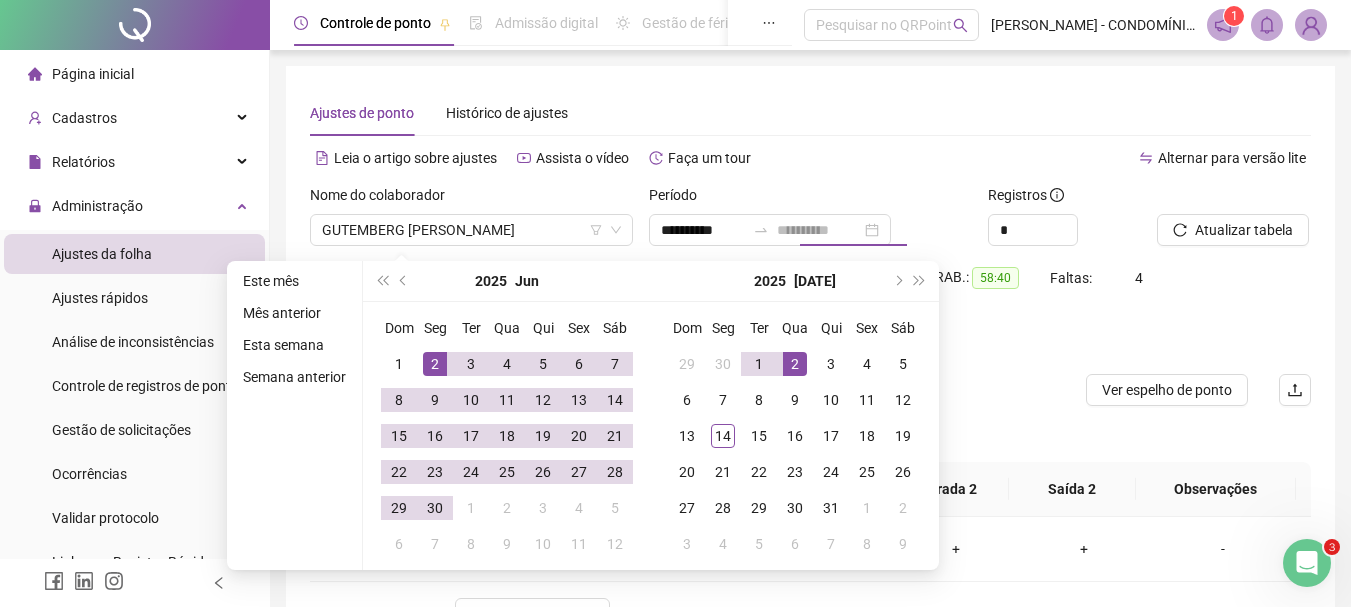 click on "2" at bounding box center (795, 364) 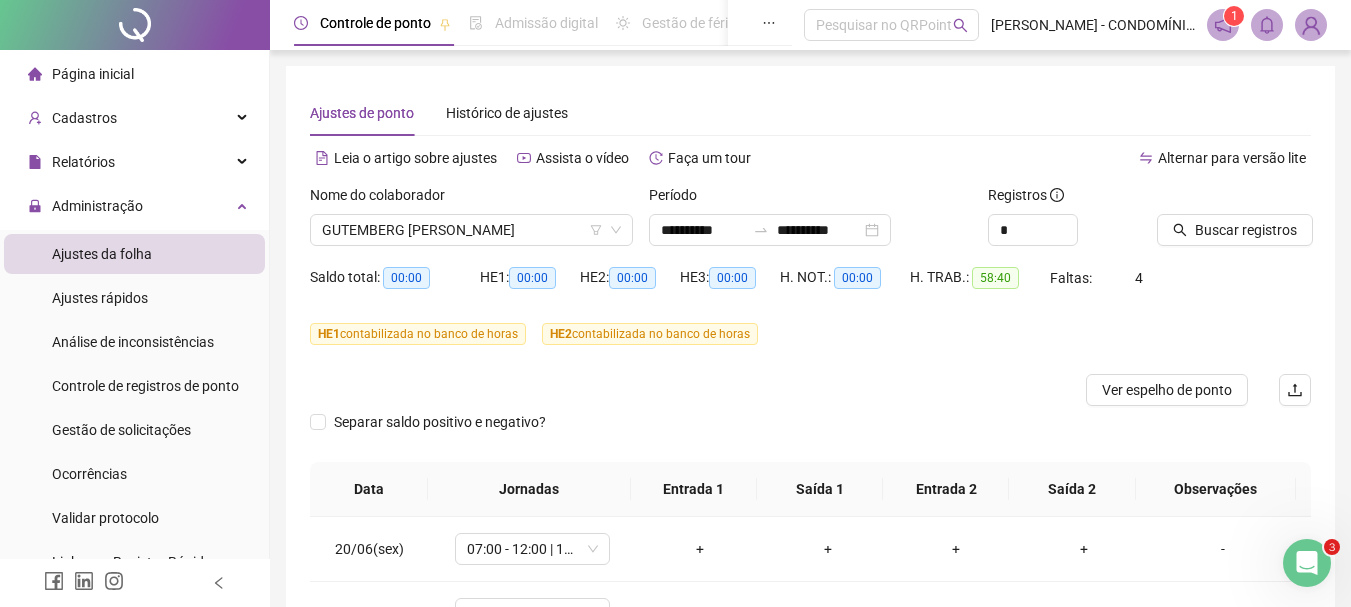 click on "Alternar para versão lite" at bounding box center (1061, 158) 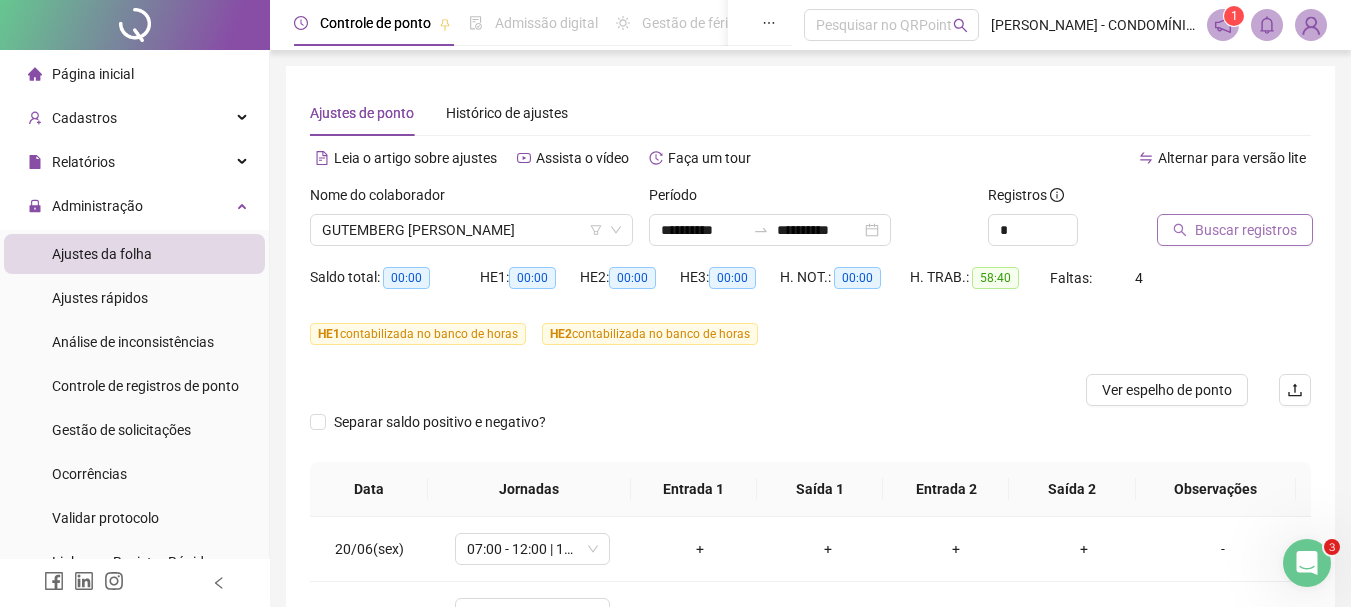 click on "Buscar registros" at bounding box center (1246, 230) 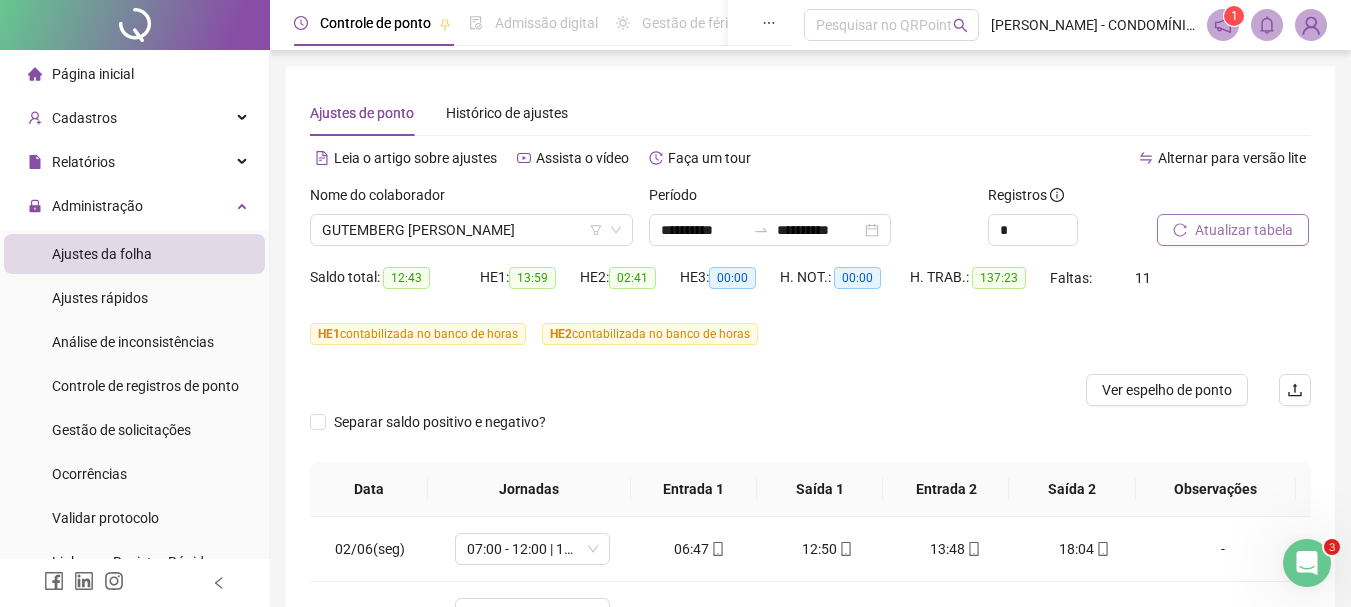 click on "Atualizar tabela" at bounding box center [1244, 230] 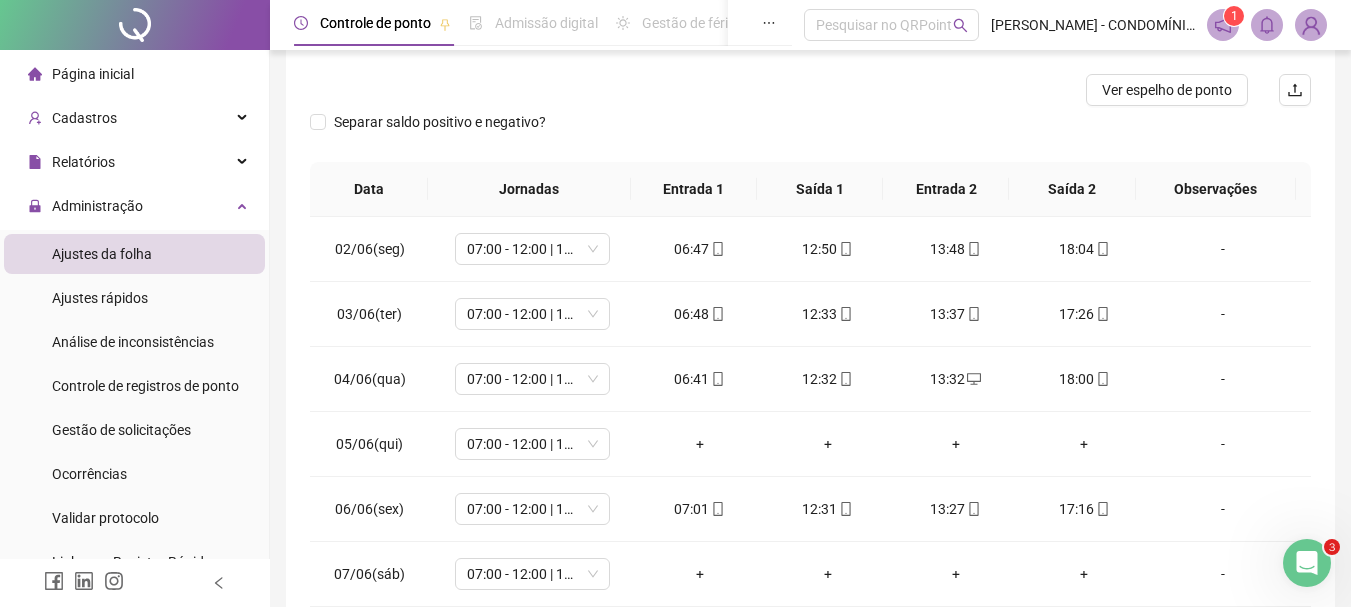 scroll, scrollTop: 0, scrollLeft: 0, axis: both 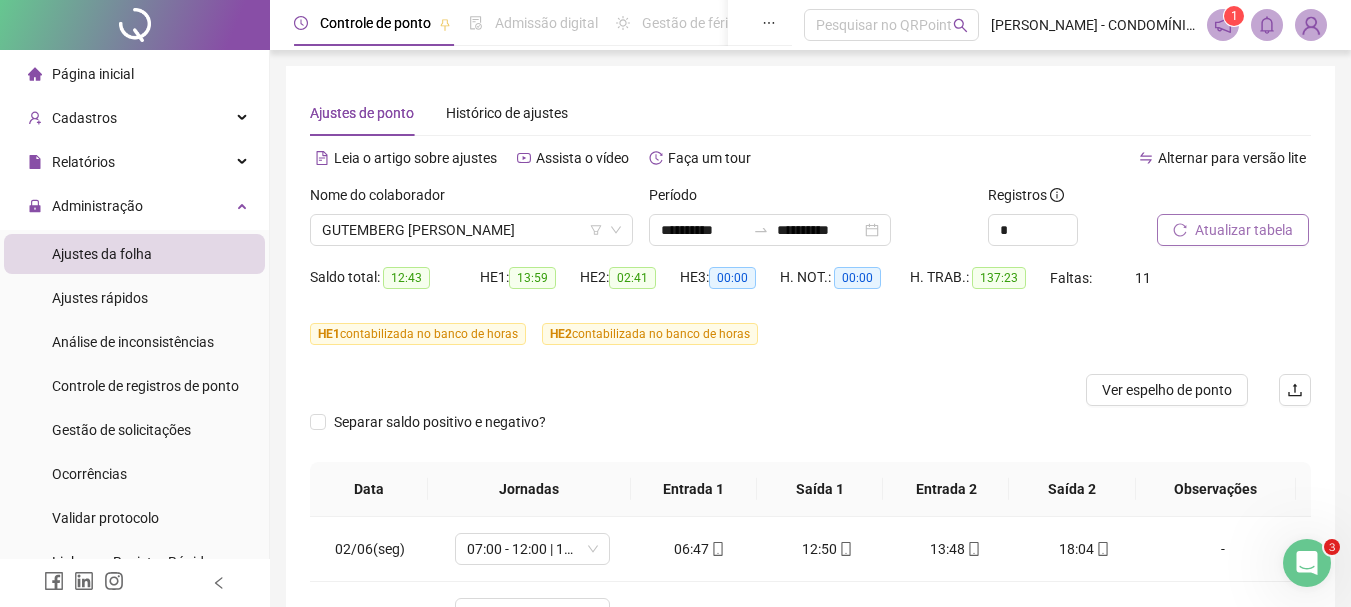 click on "Atualizar tabela" at bounding box center [1244, 230] 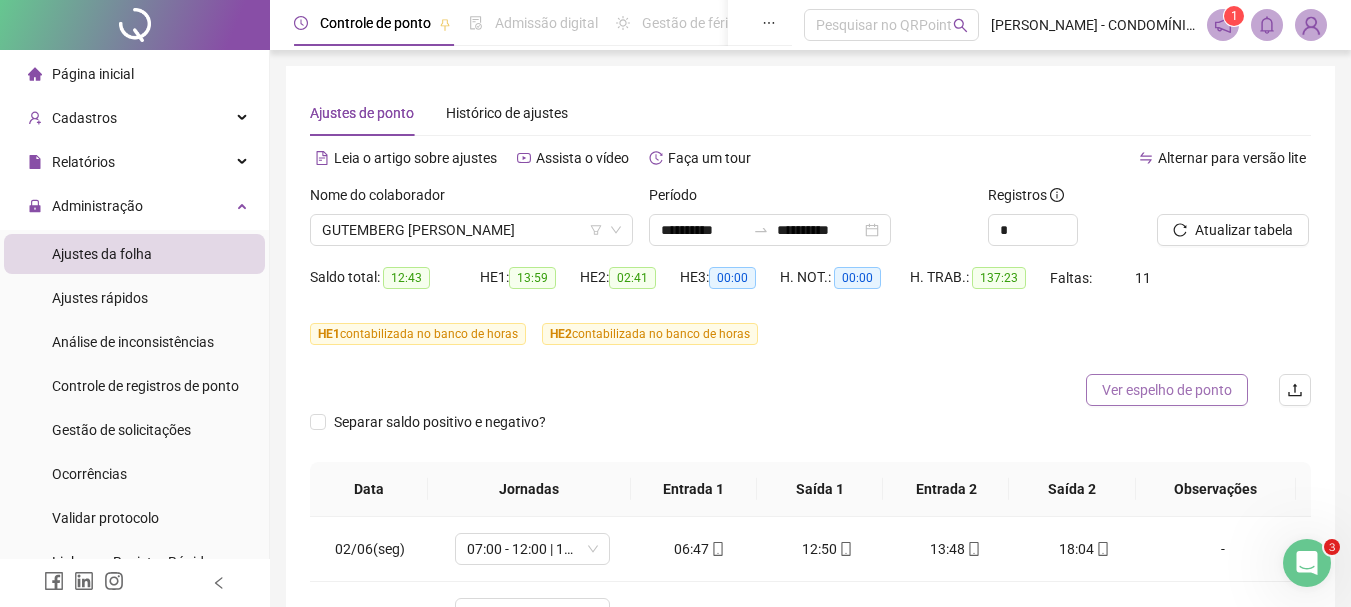click on "Ver espelho de ponto" at bounding box center (1167, 390) 